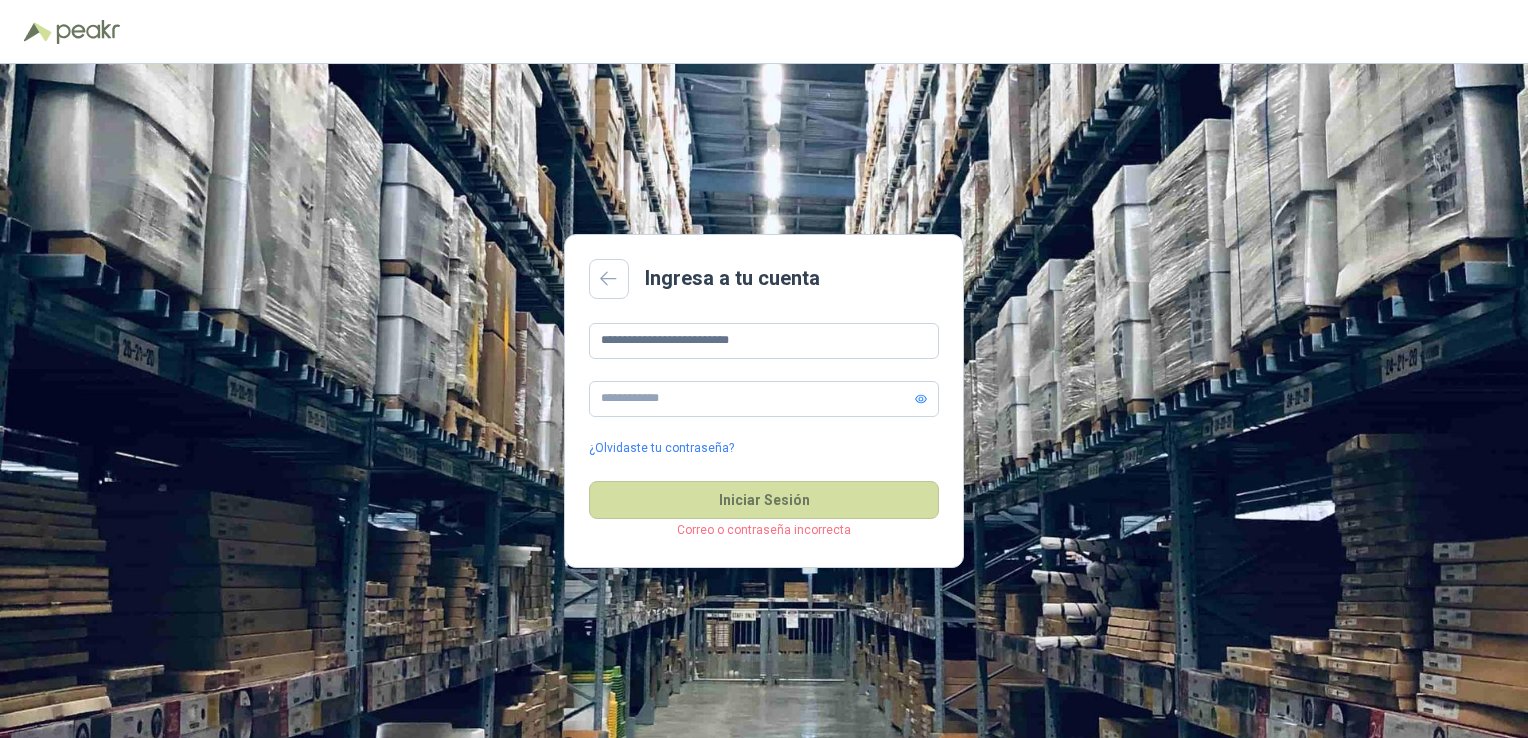 scroll, scrollTop: 0, scrollLeft: 0, axis: both 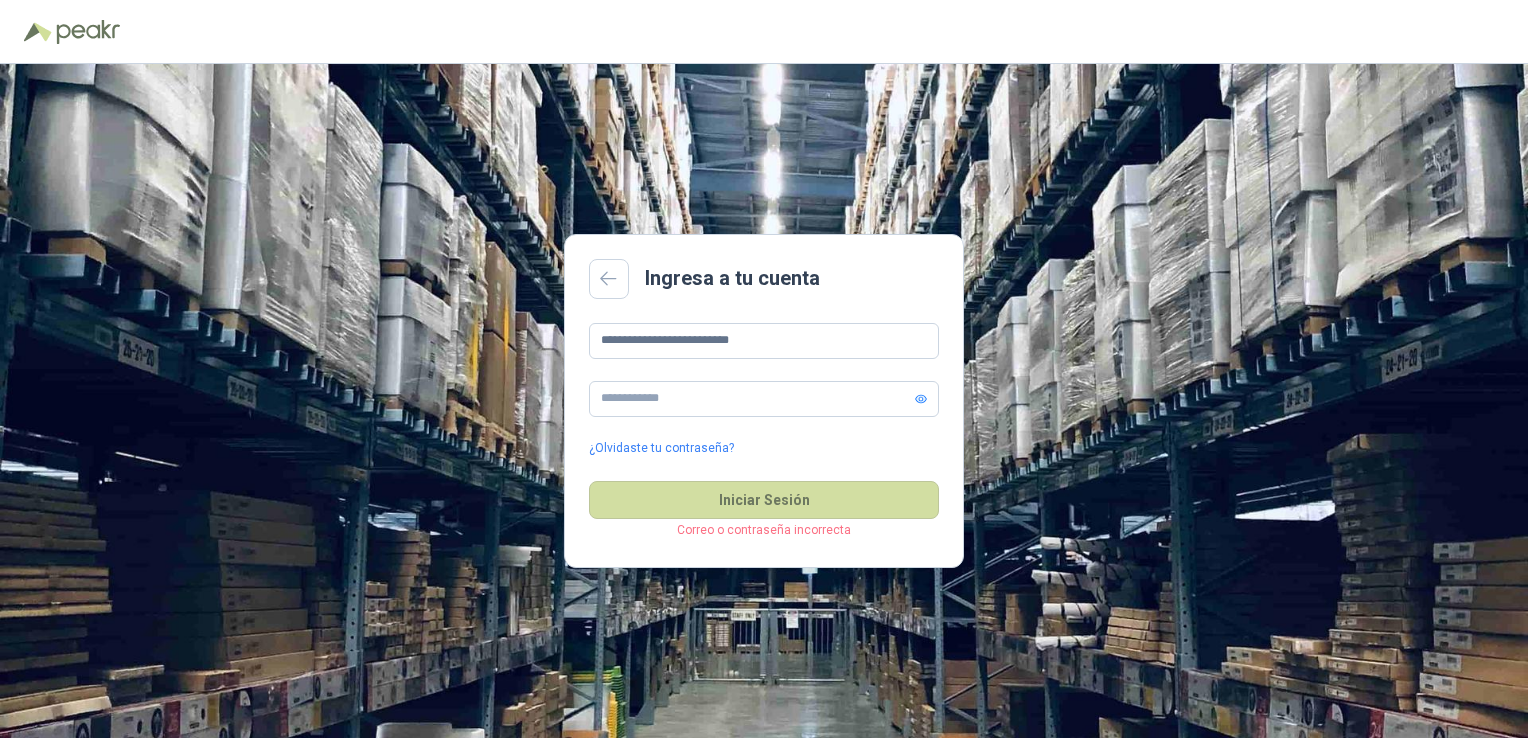 drag, startPoint x: 711, startPoint y: 401, endPoint x: 482, endPoint y: 398, distance: 229.01965 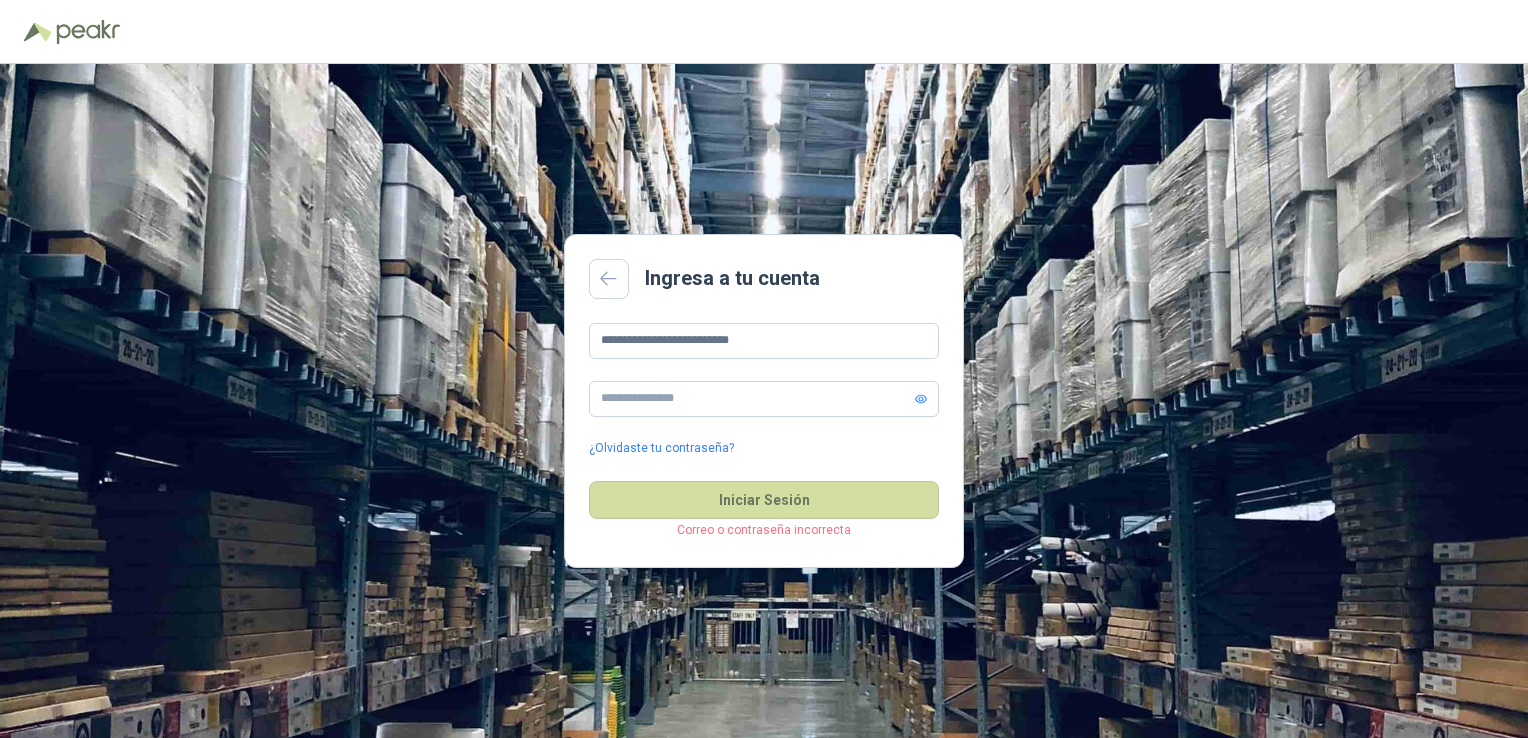 click on "Iniciar Sesión" at bounding box center (764, 500) 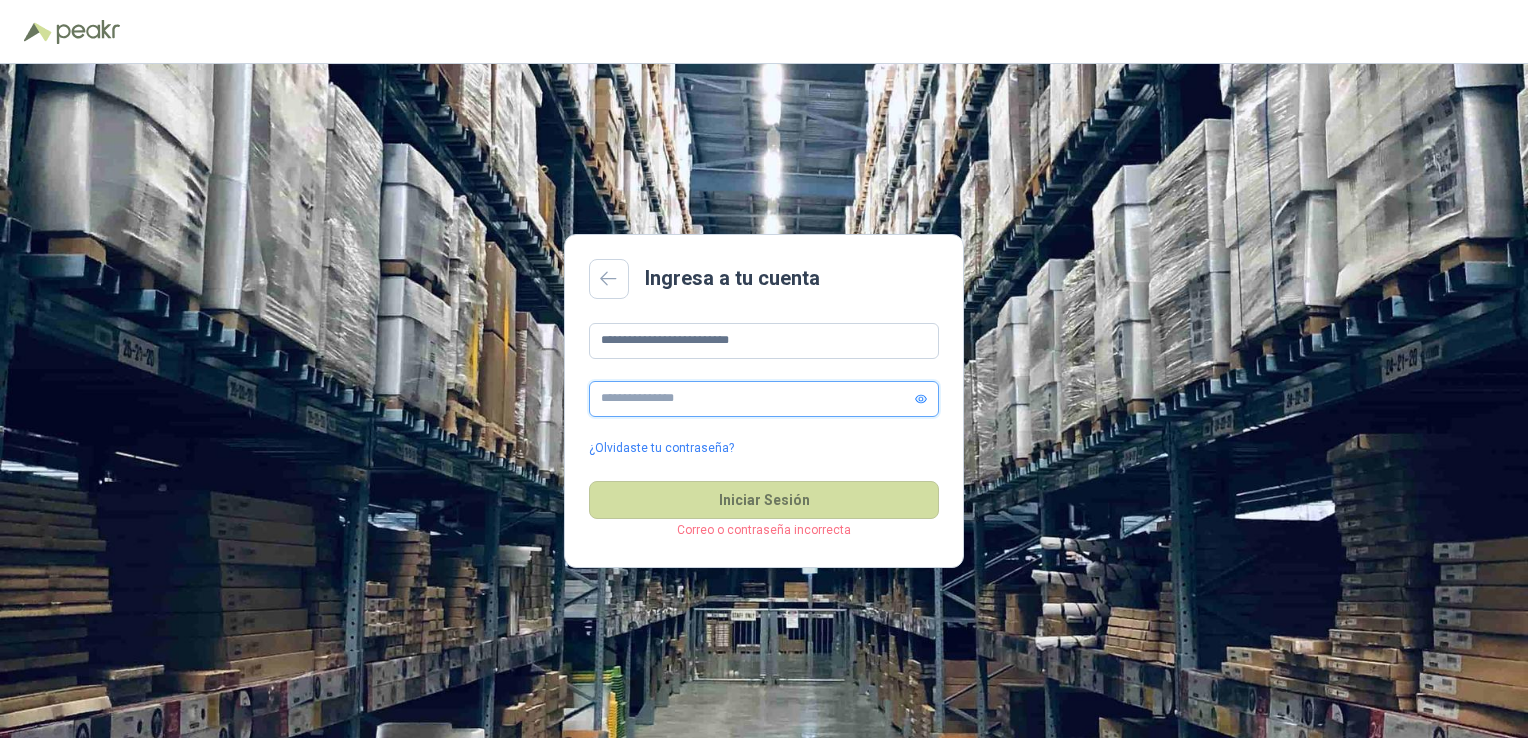 drag, startPoint x: 689, startPoint y: 410, endPoint x: 497, endPoint y: 415, distance: 192.0651 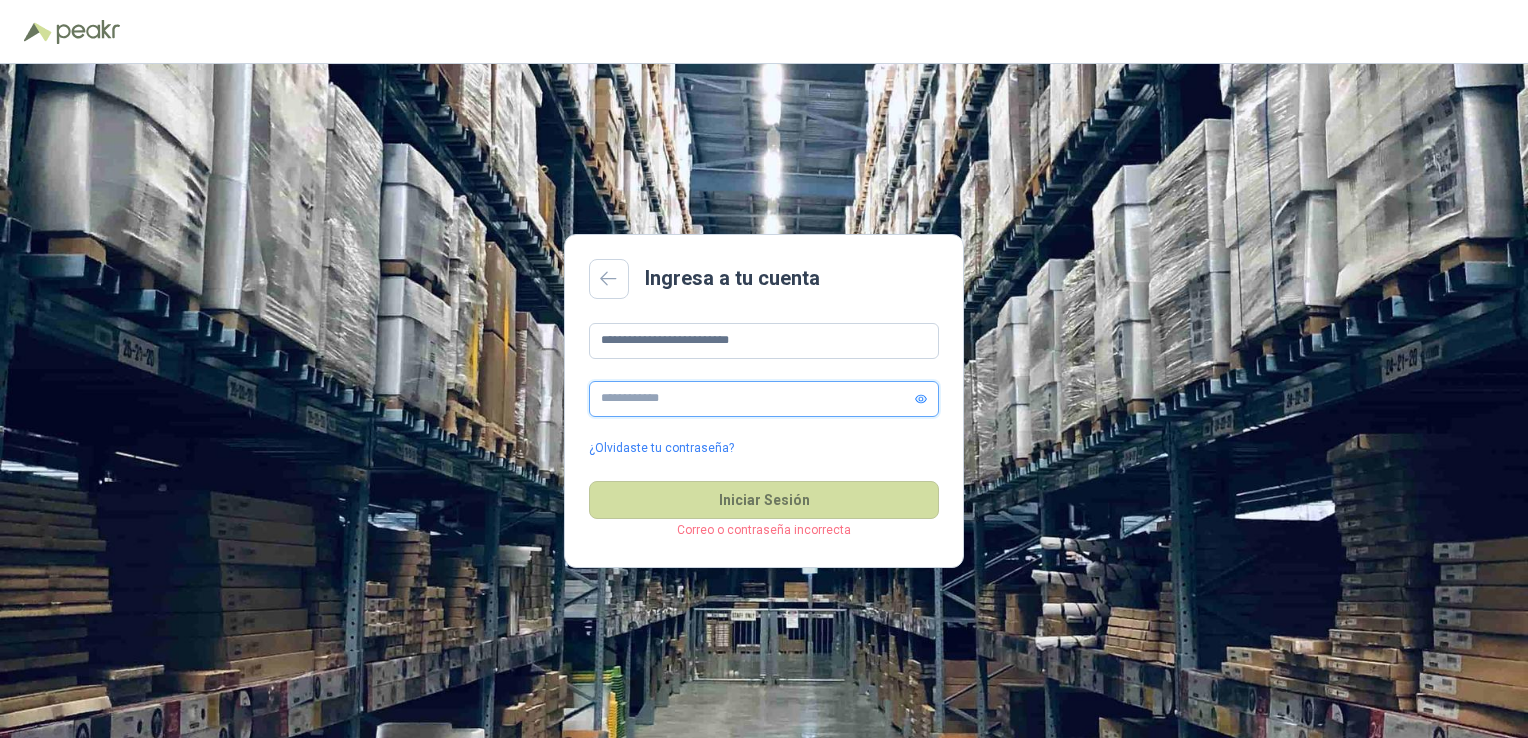 type on "**********" 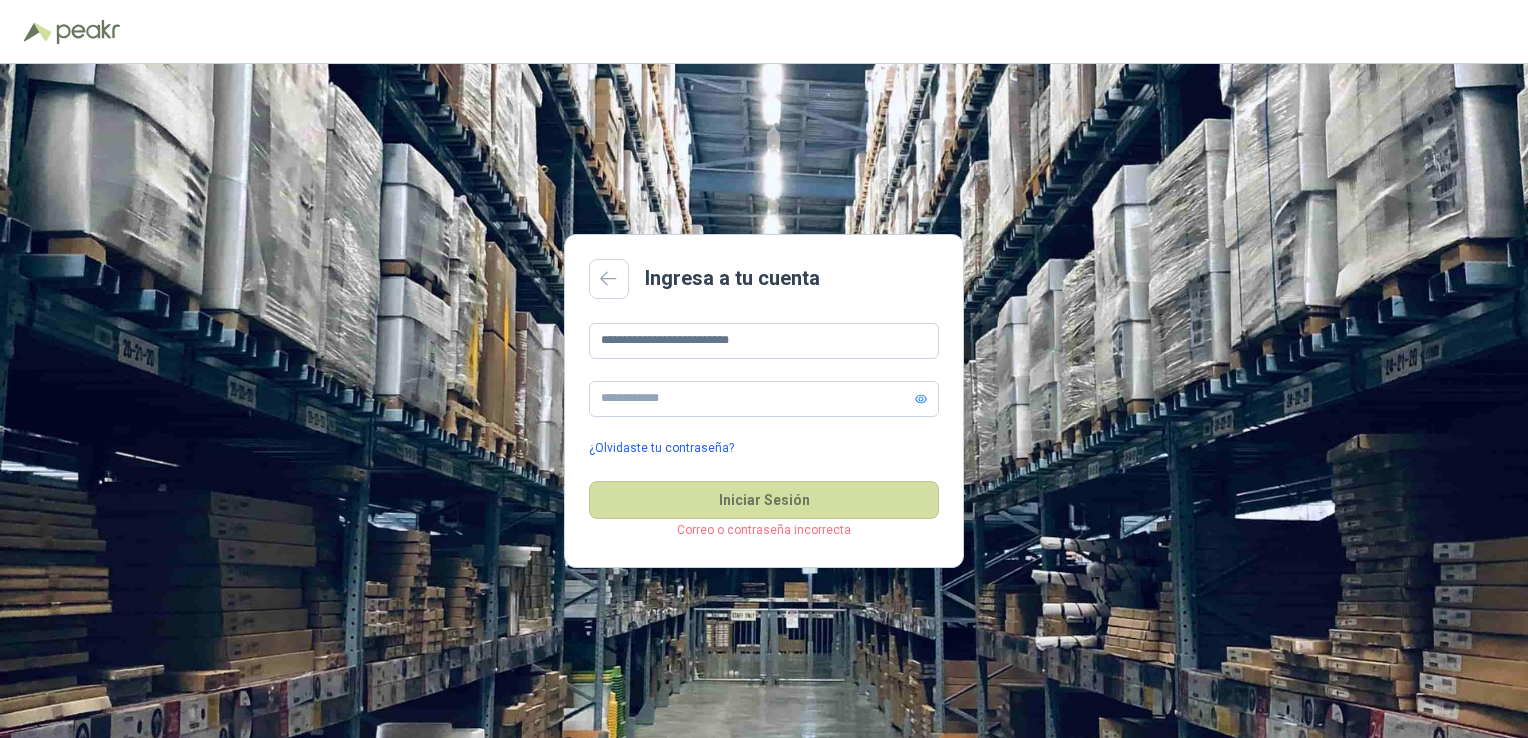 click on "¿Olvidaste tu contraseña?" at bounding box center [661, 448] 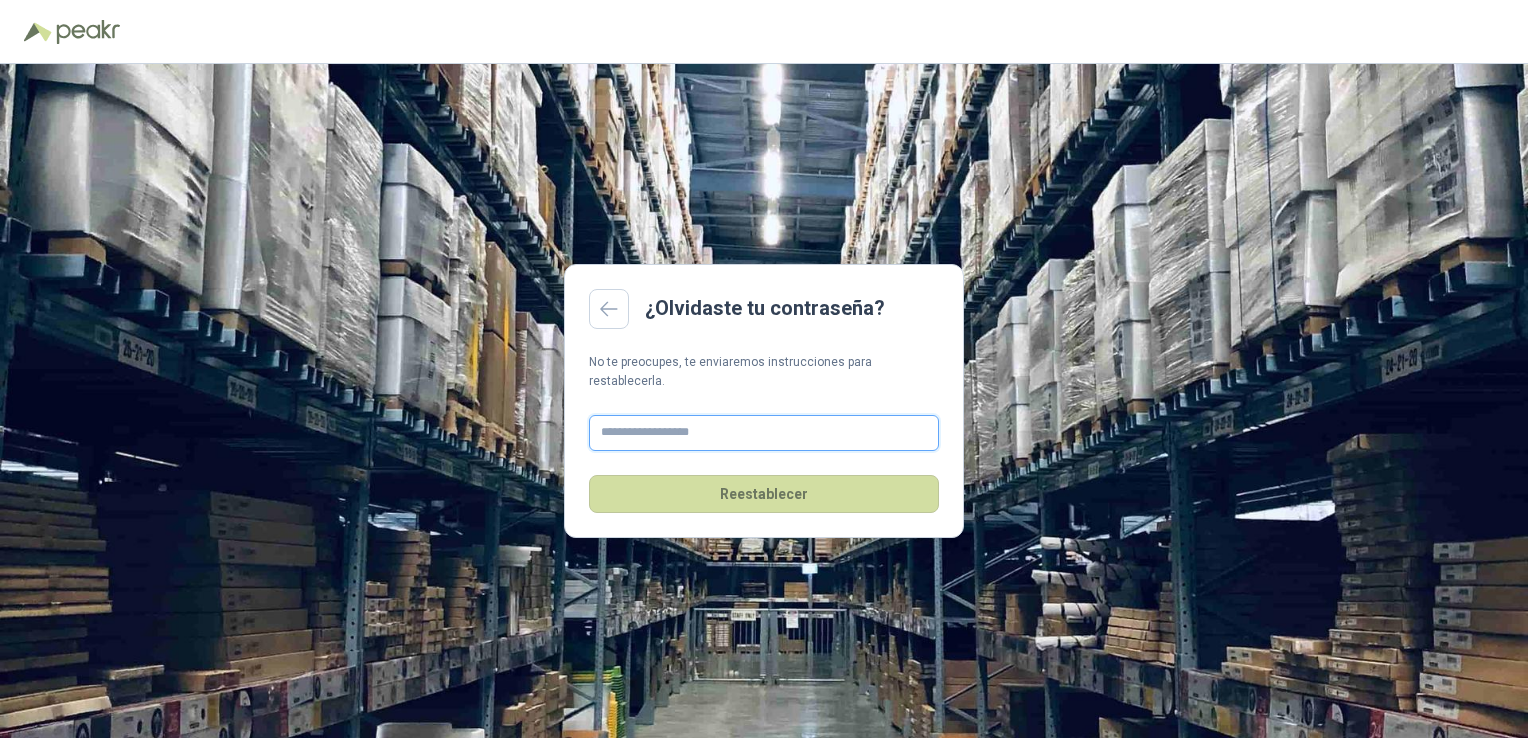 click at bounding box center [764, 433] 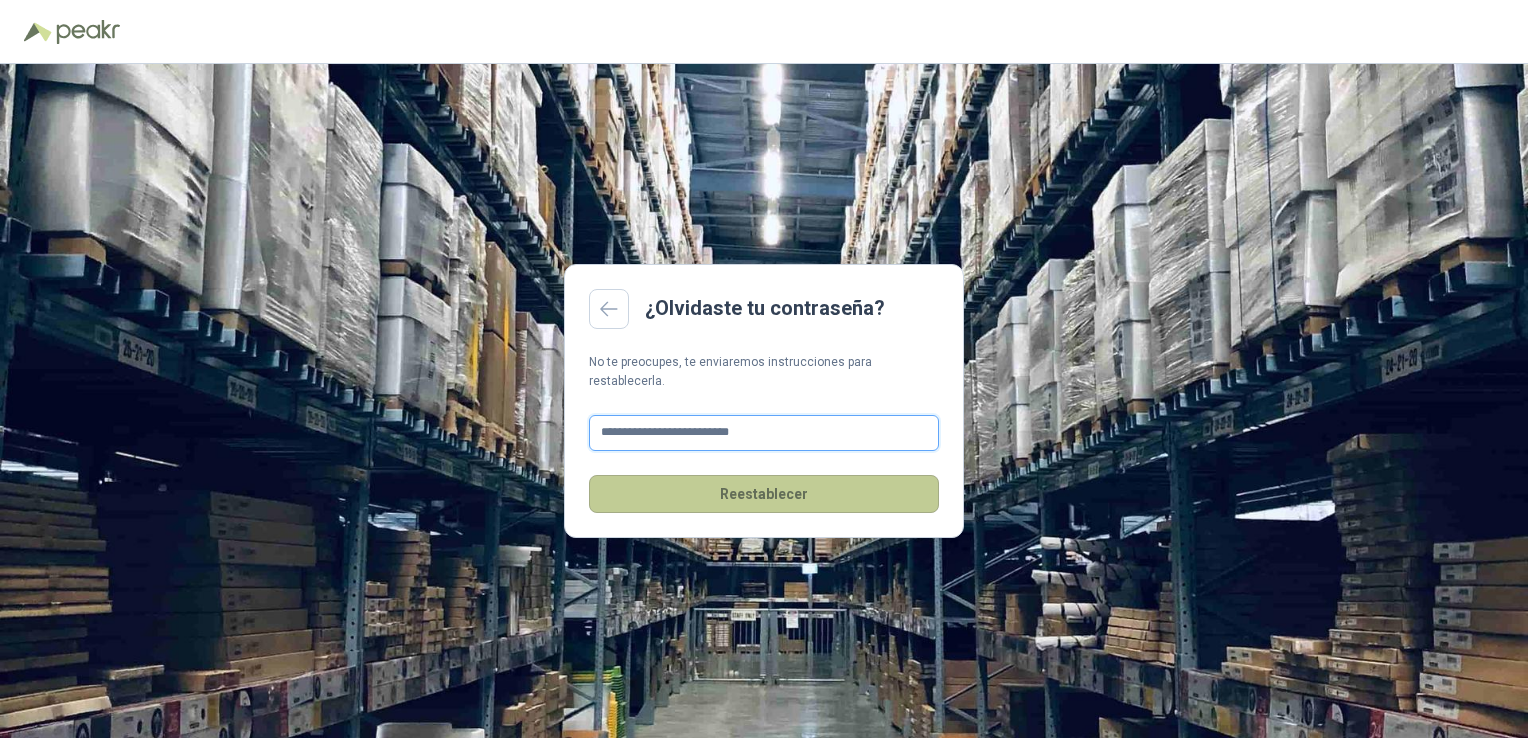 type on "**********" 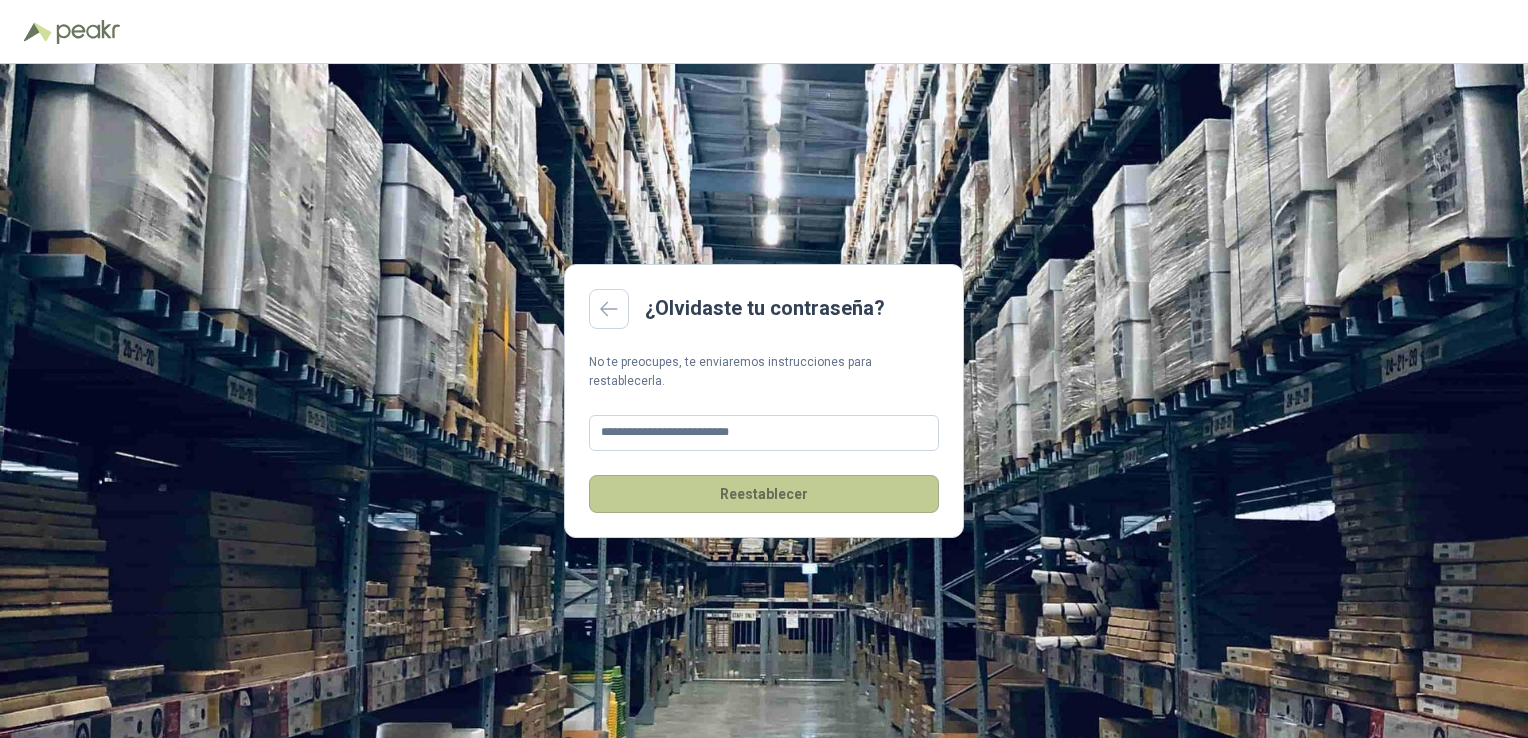 click on "Reestablecer" at bounding box center (764, 494) 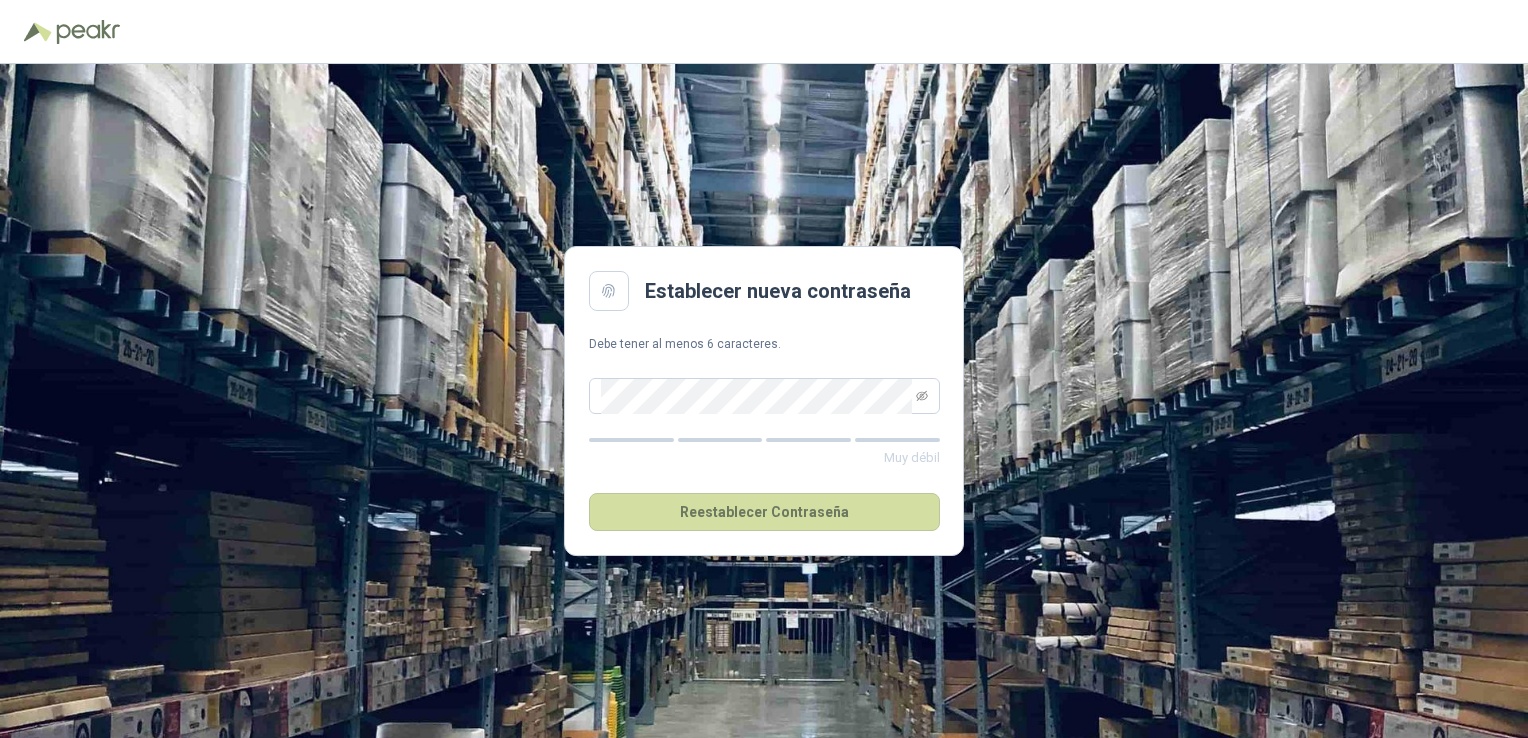 scroll, scrollTop: 0, scrollLeft: 0, axis: both 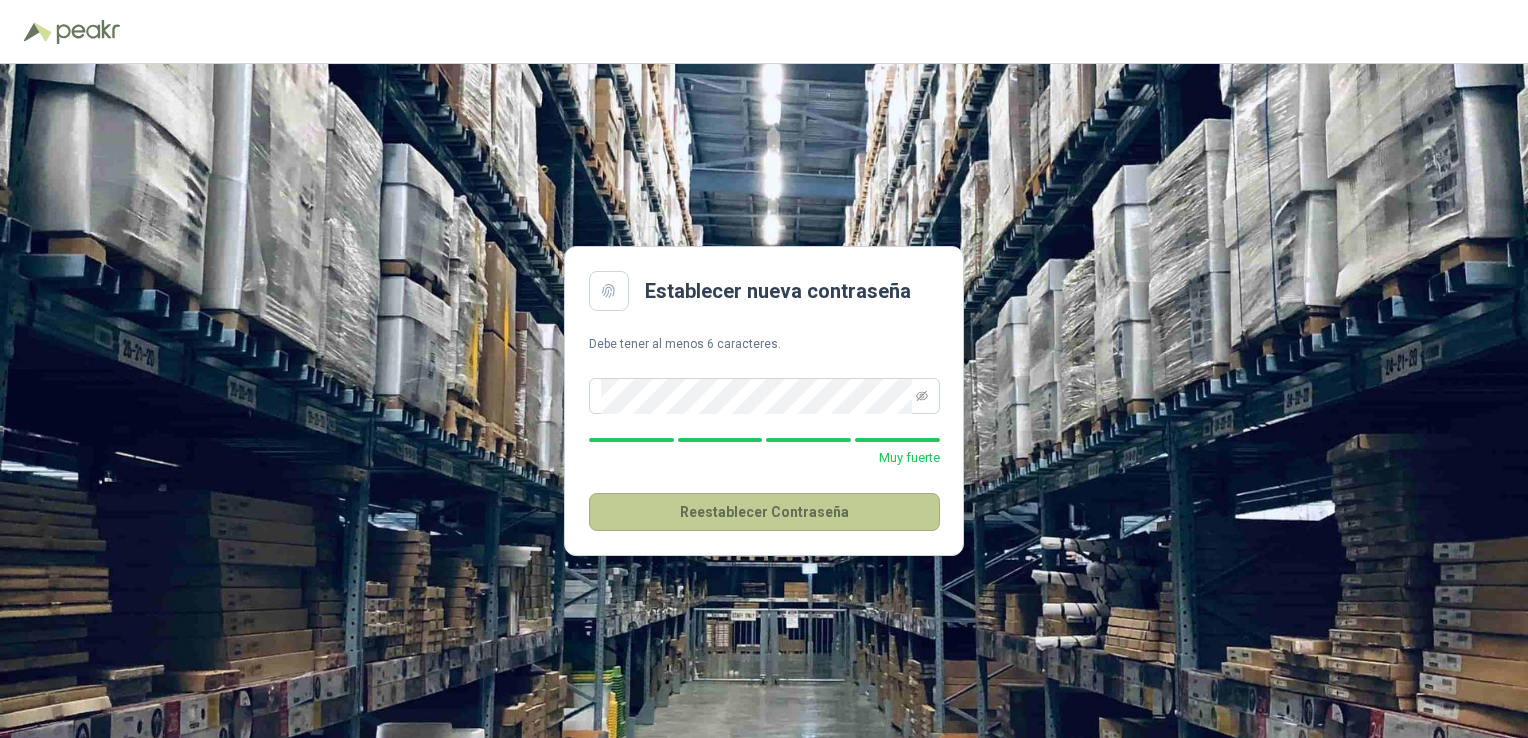 click on "Reestablecer Contraseña" at bounding box center [764, 512] 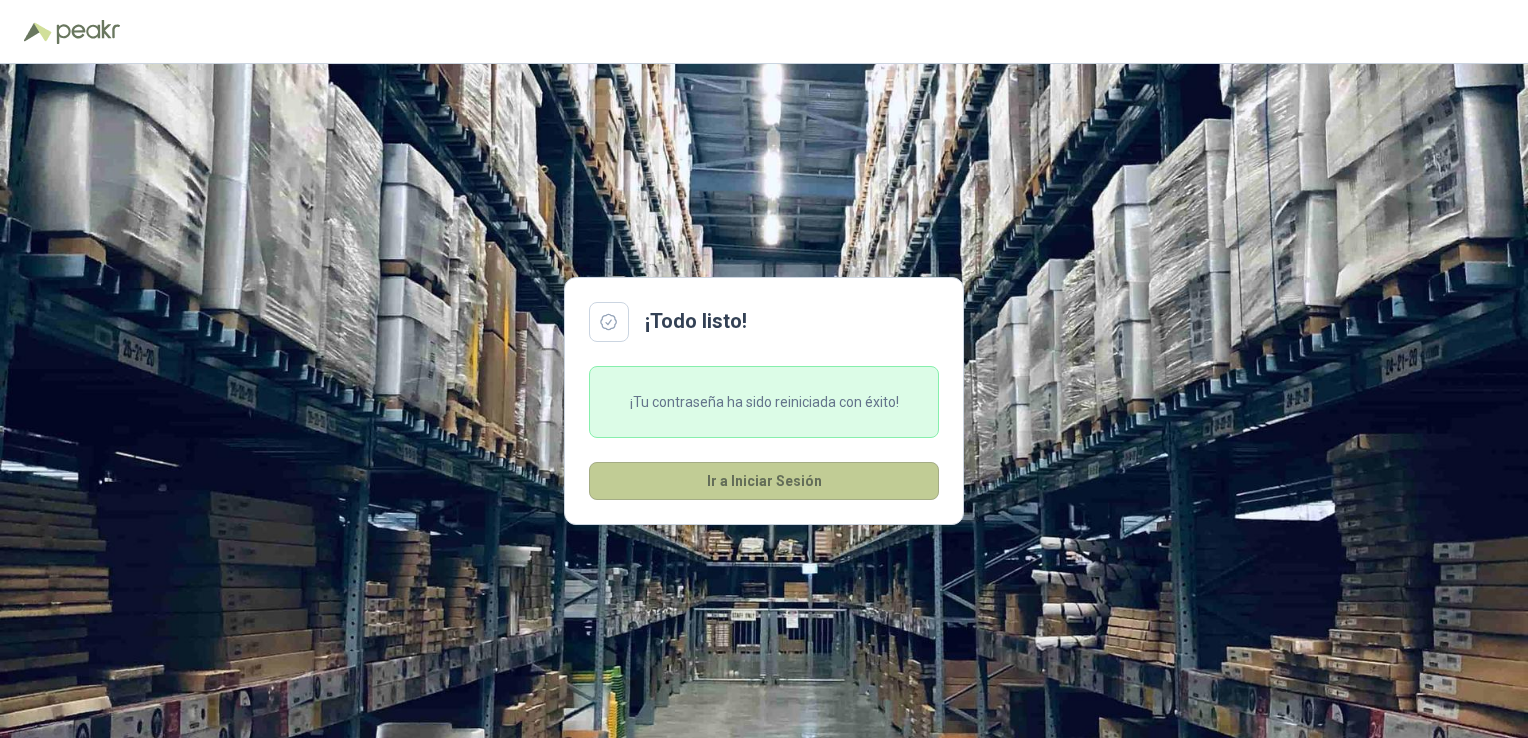 click on "Ir a Iniciar Sesión" at bounding box center (764, 481) 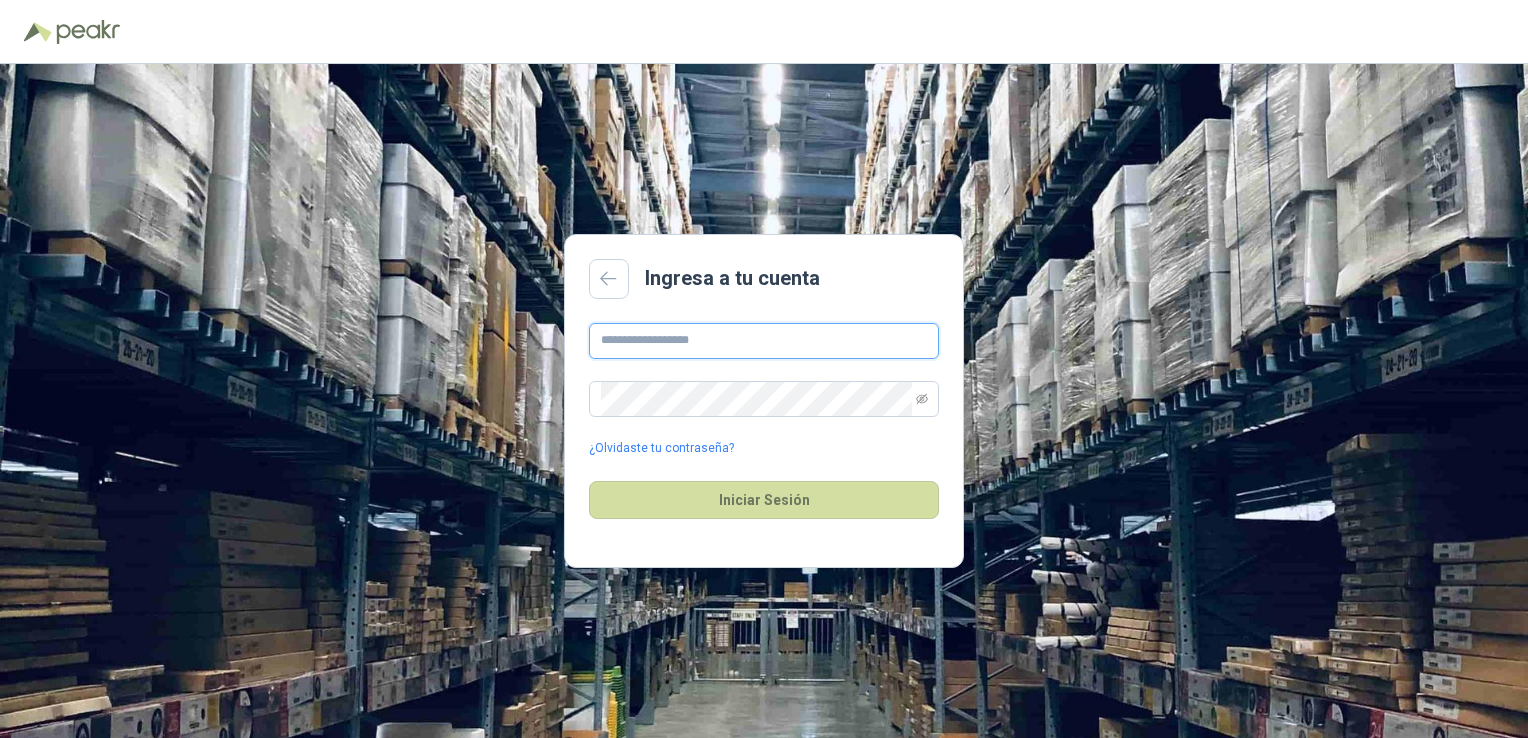 click at bounding box center [764, 341] 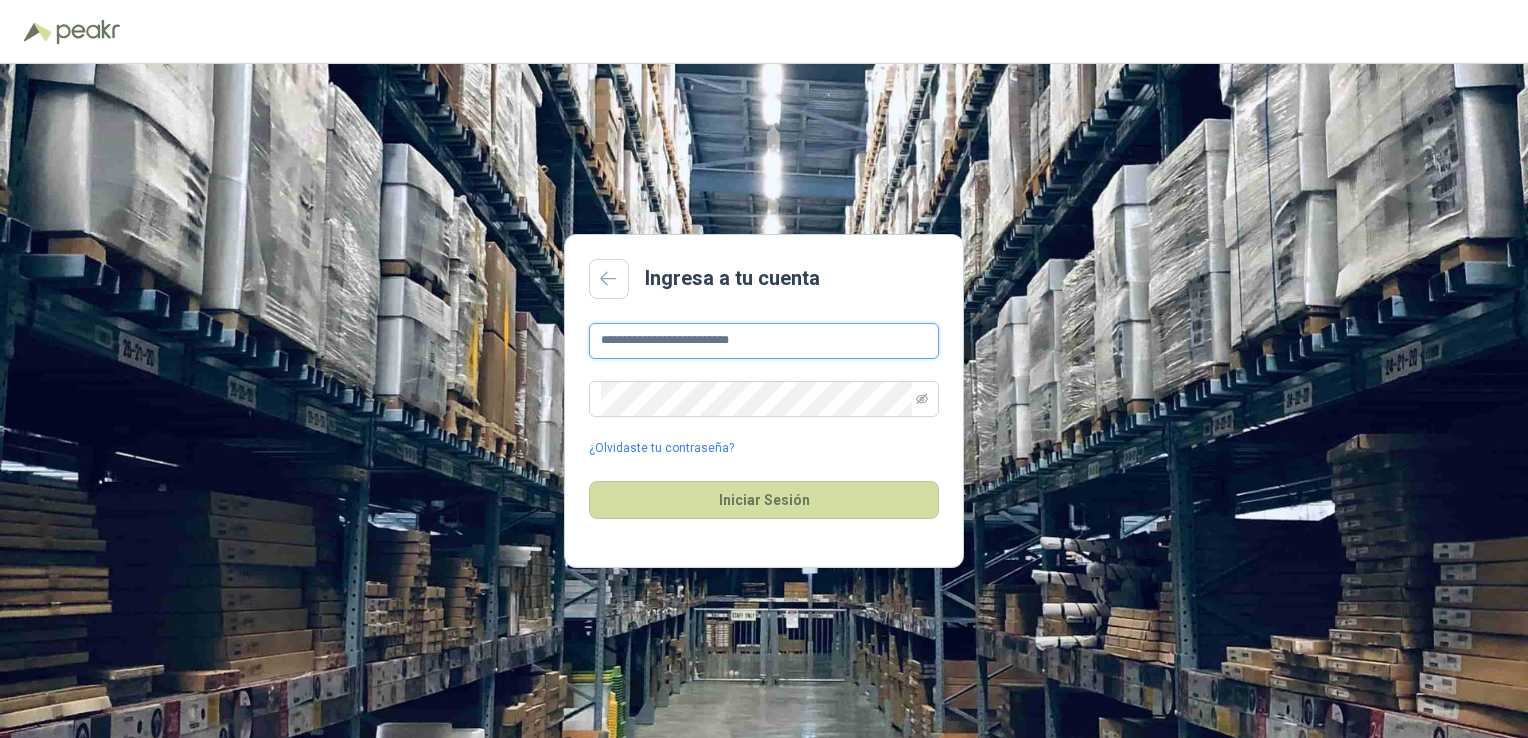 type on "**********" 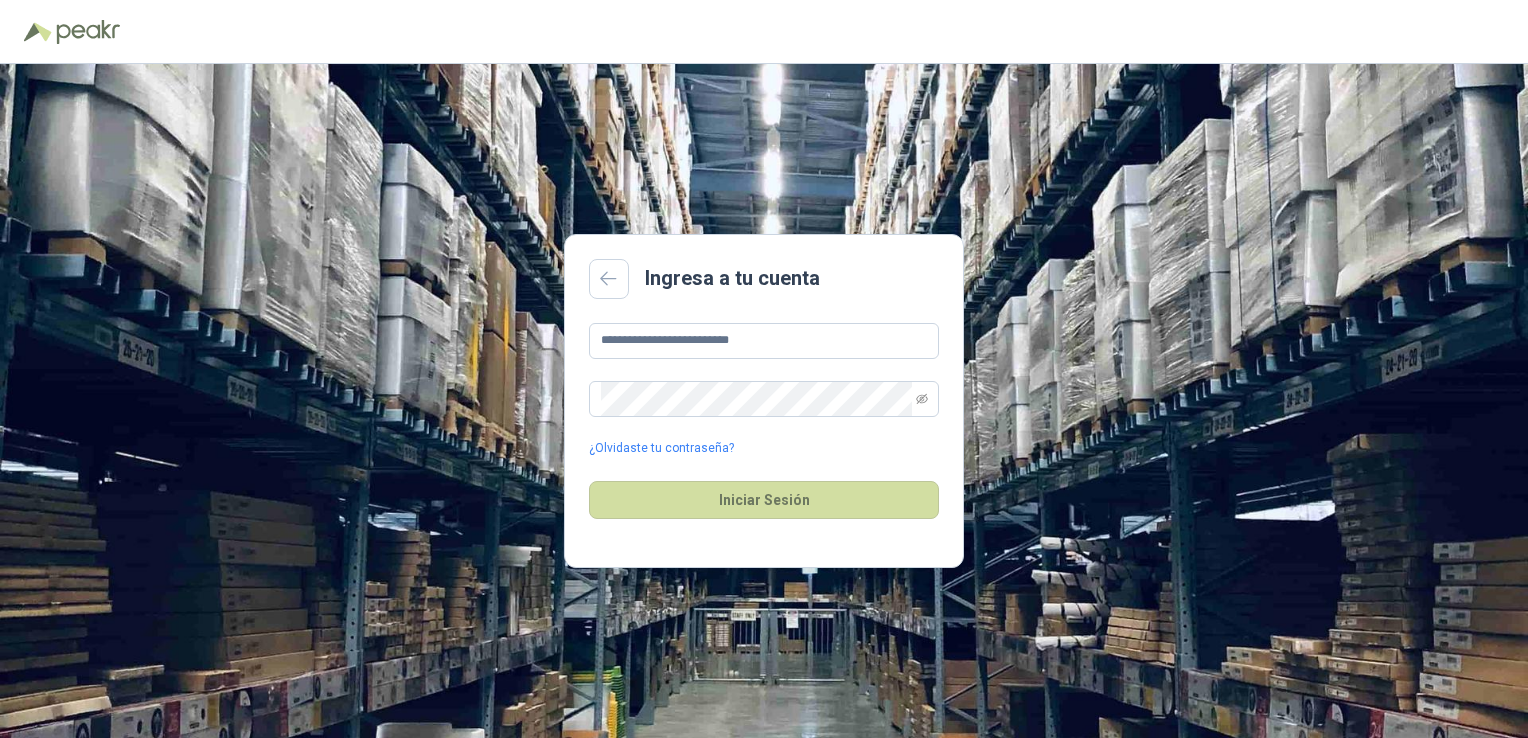 click on "**********" at bounding box center [764, 390] 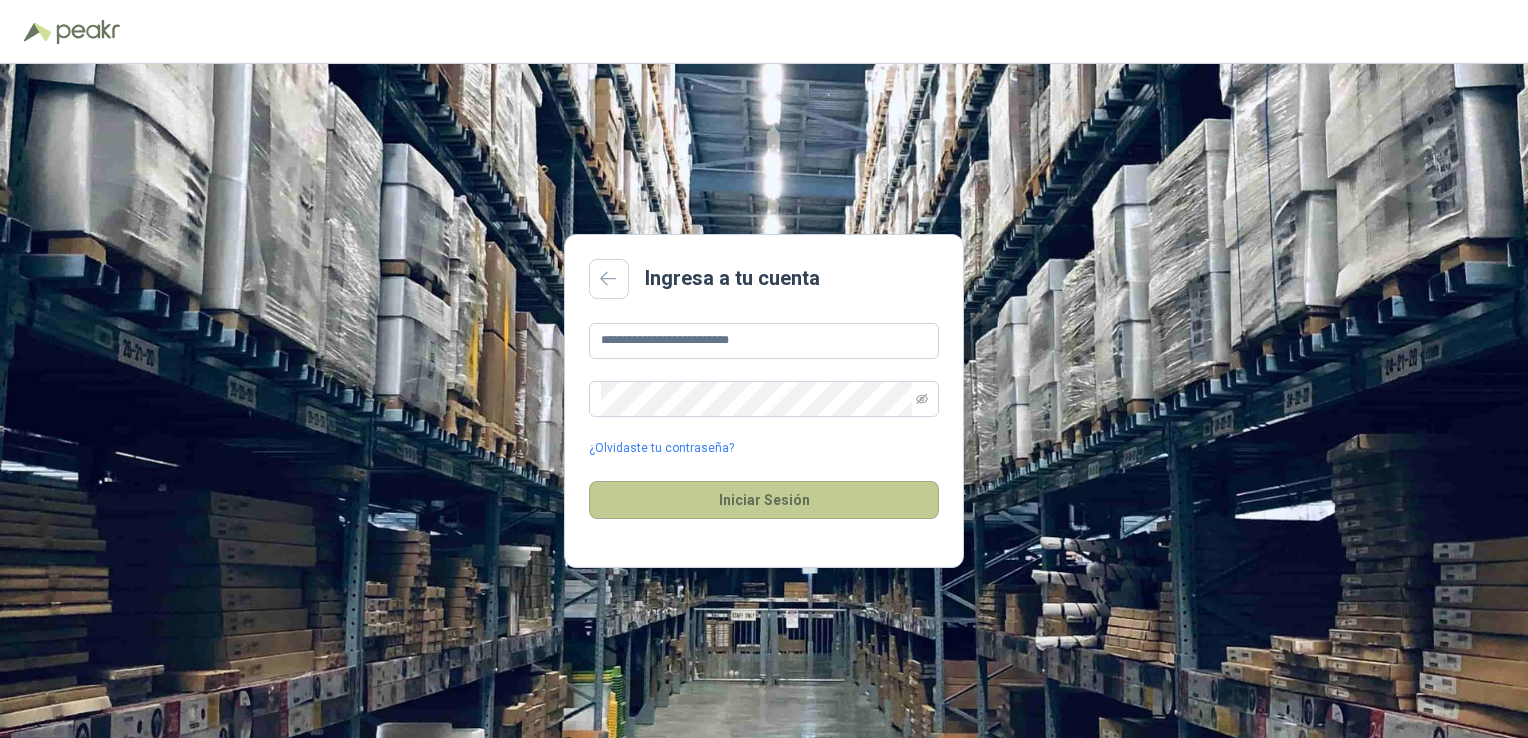 click on "Iniciar Sesión" at bounding box center (764, 500) 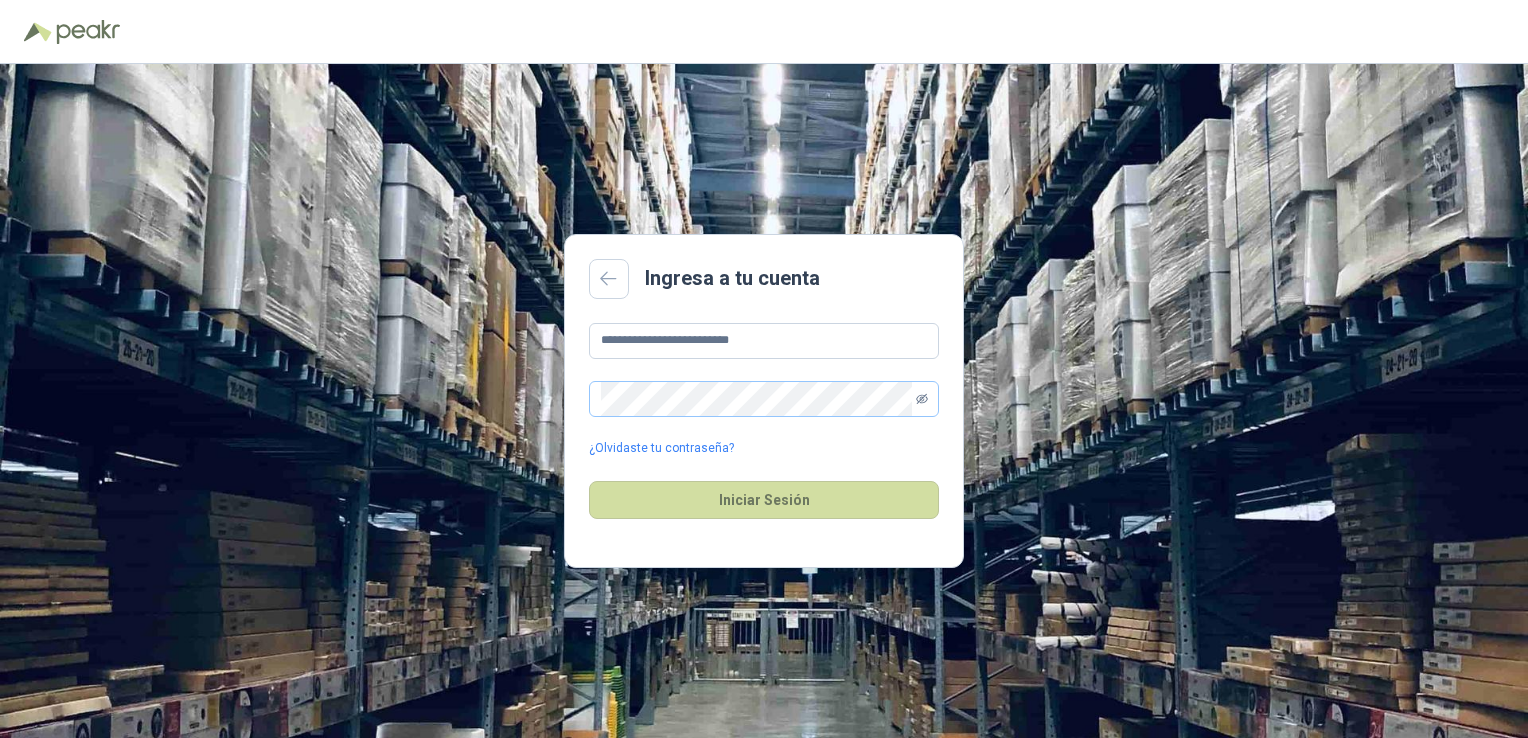 click at bounding box center (922, 399) 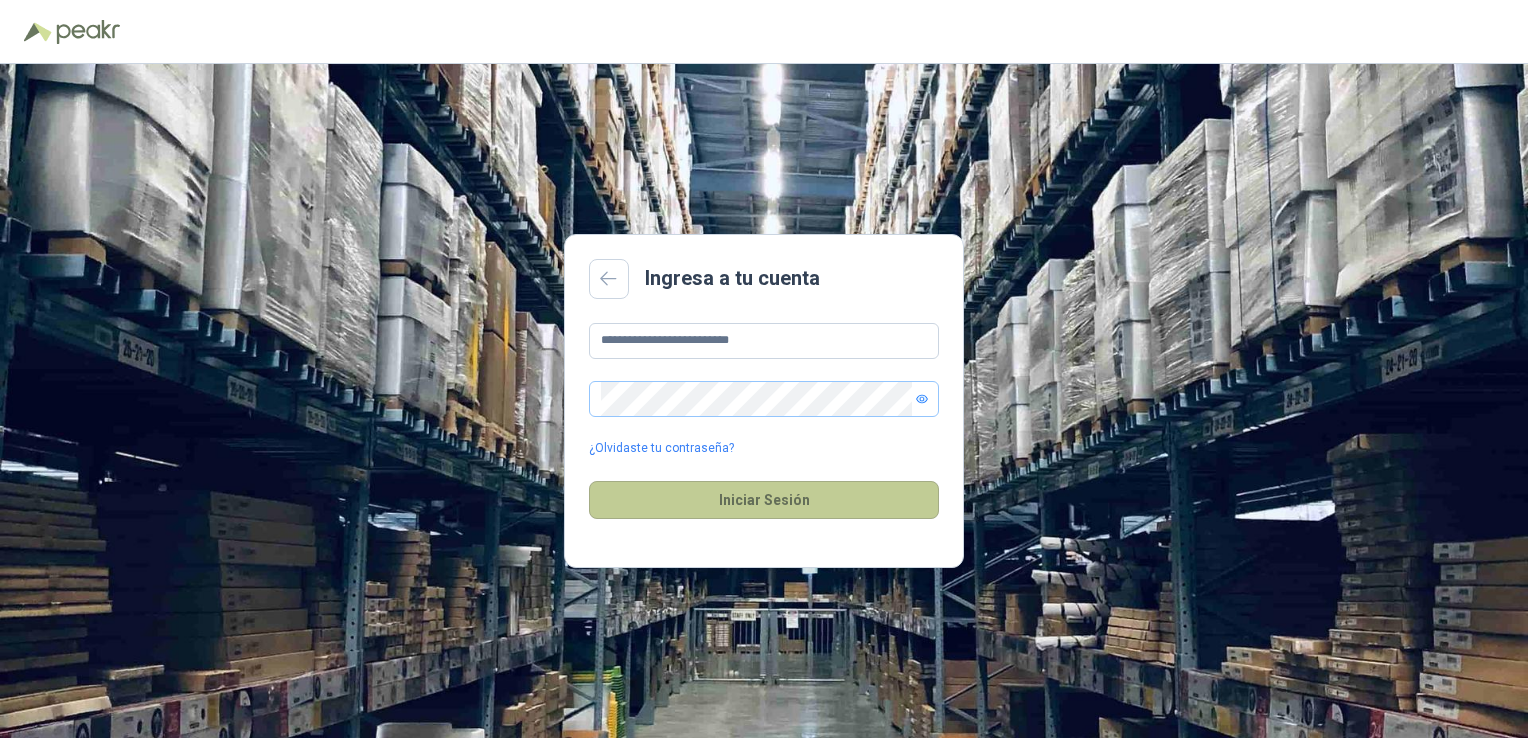 click on "Iniciar Sesión" at bounding box center (764, 500) 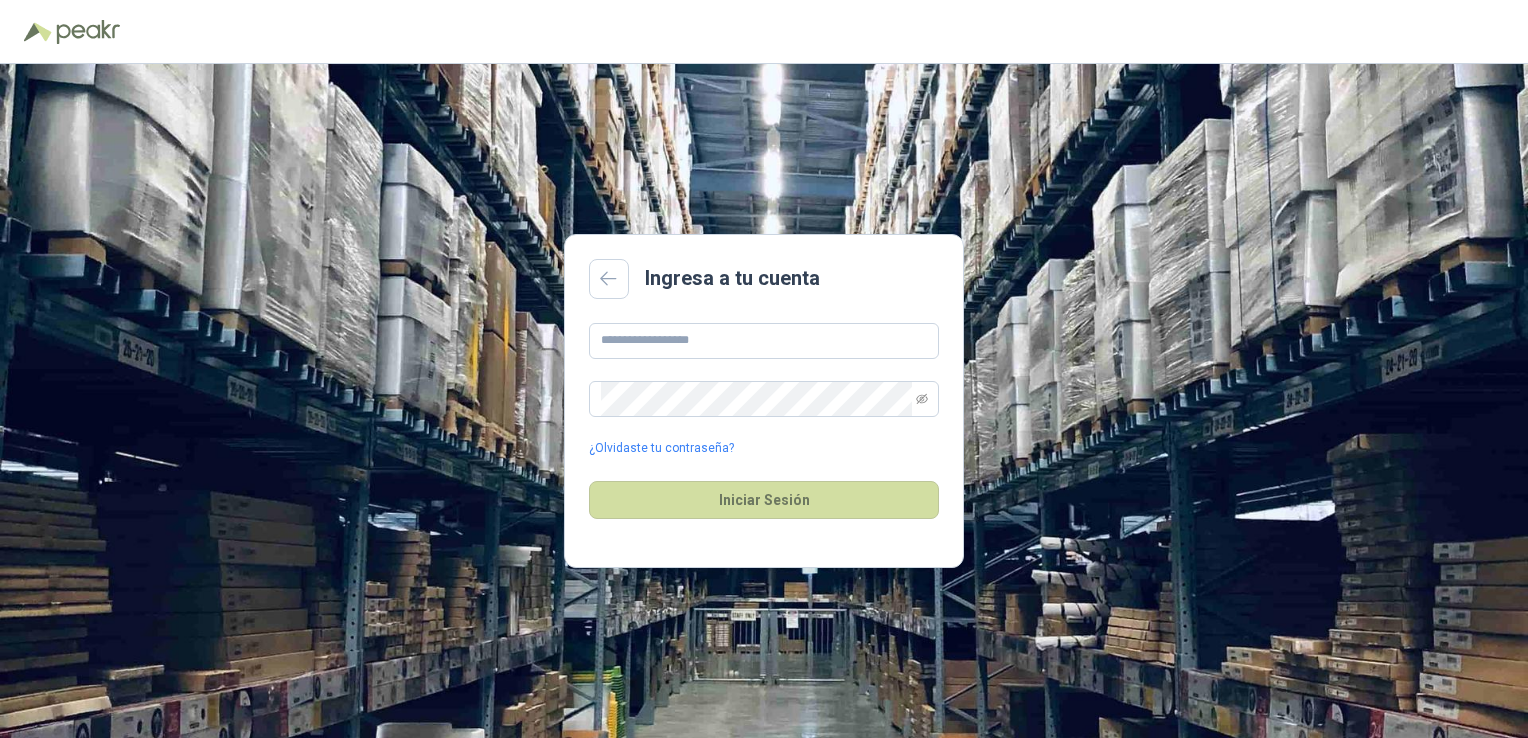 scroll, scrollTop: 0, scrollLeft: 0, axis: both 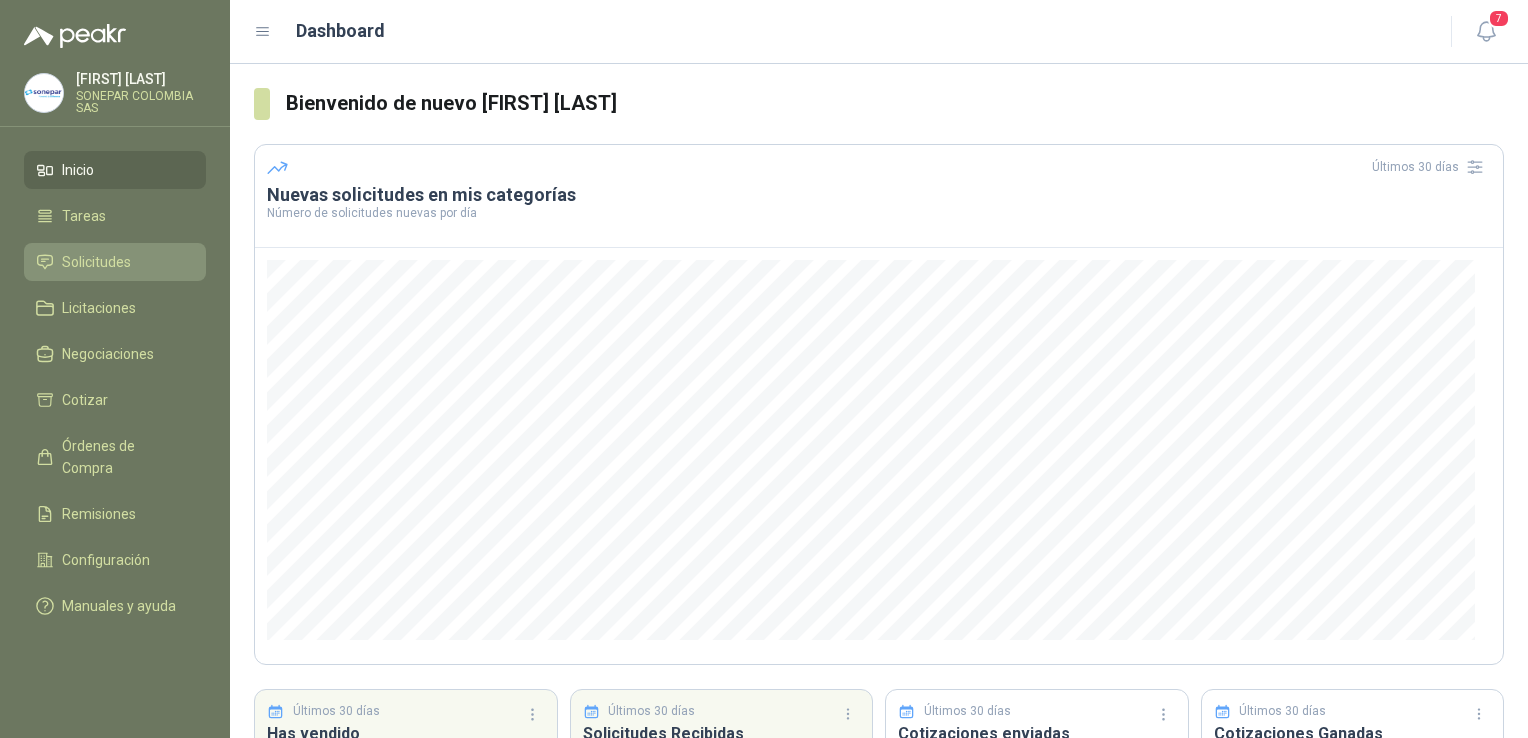 click on "Solicitudes" at bounding box center [115, 262] 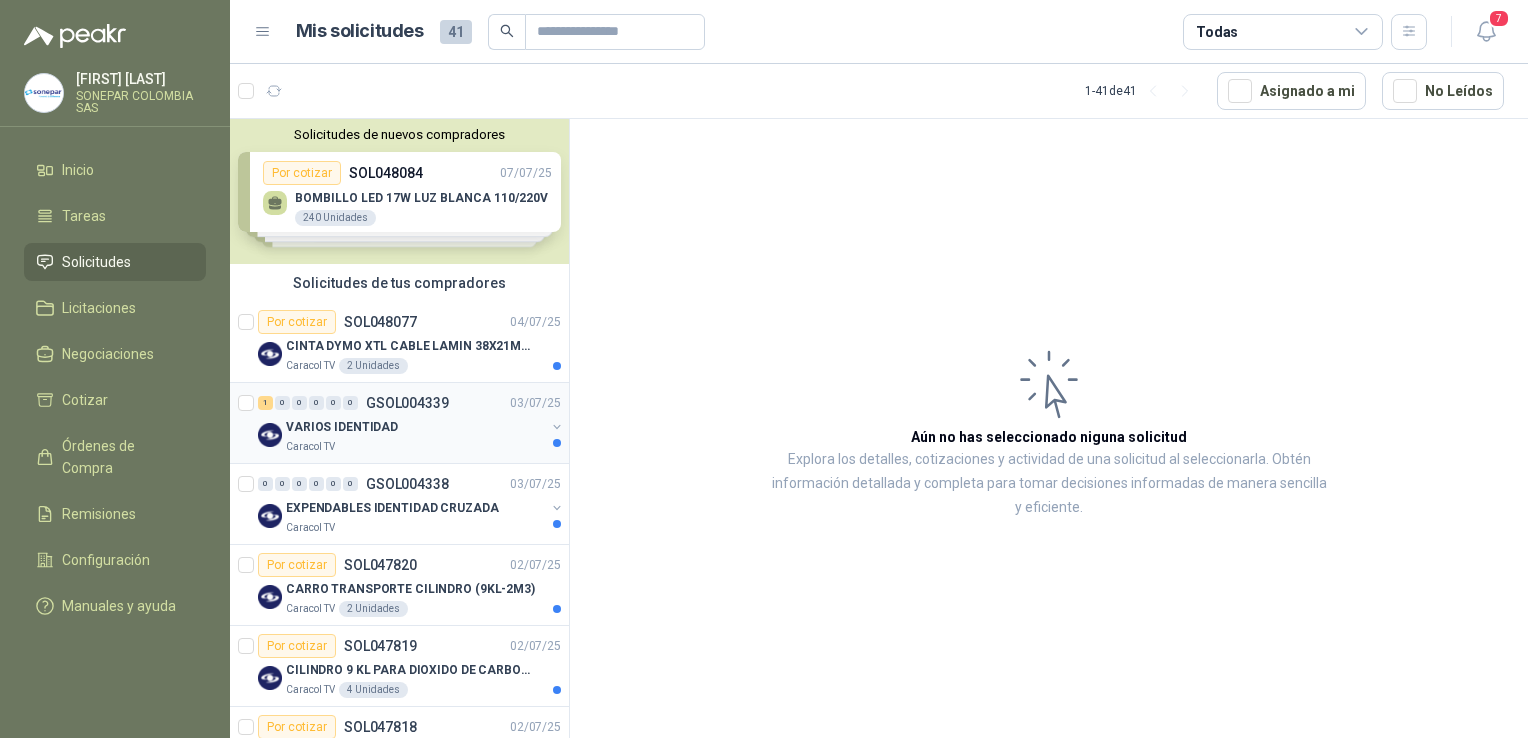 click on "VARIOS IDENTIDAD" at bounding box center (415, 427) 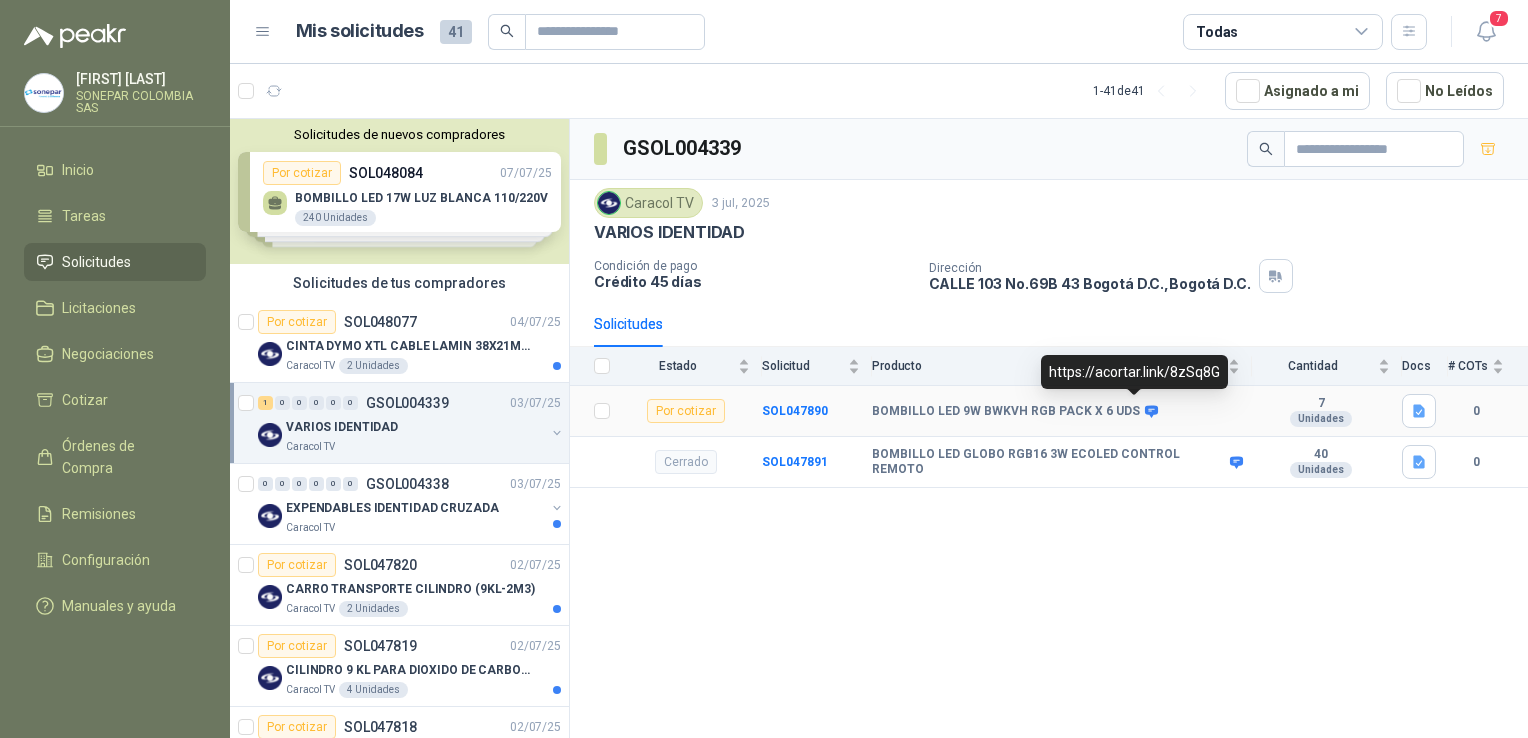 click at bounding box center (1151, 411) 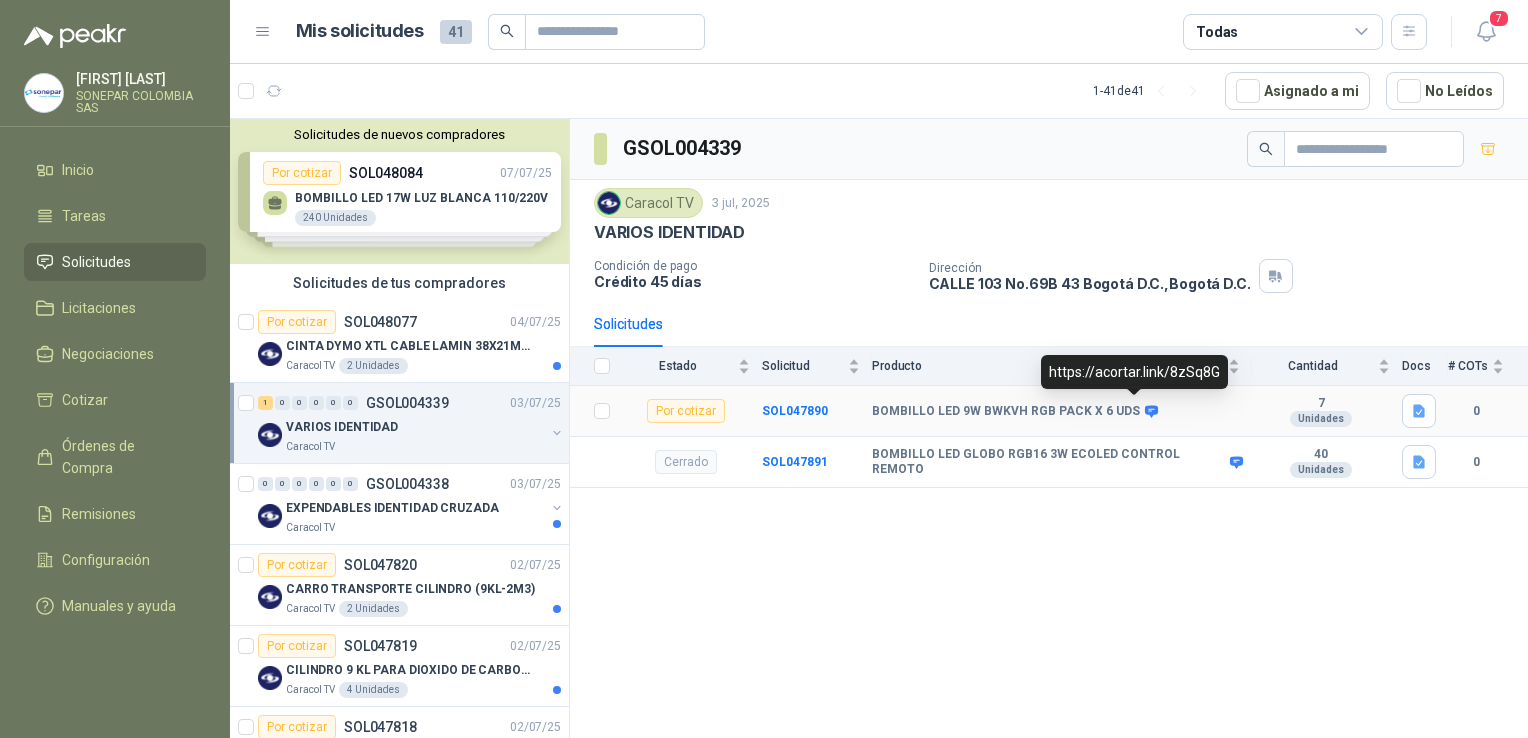 click at bounding box center (1151, 411) 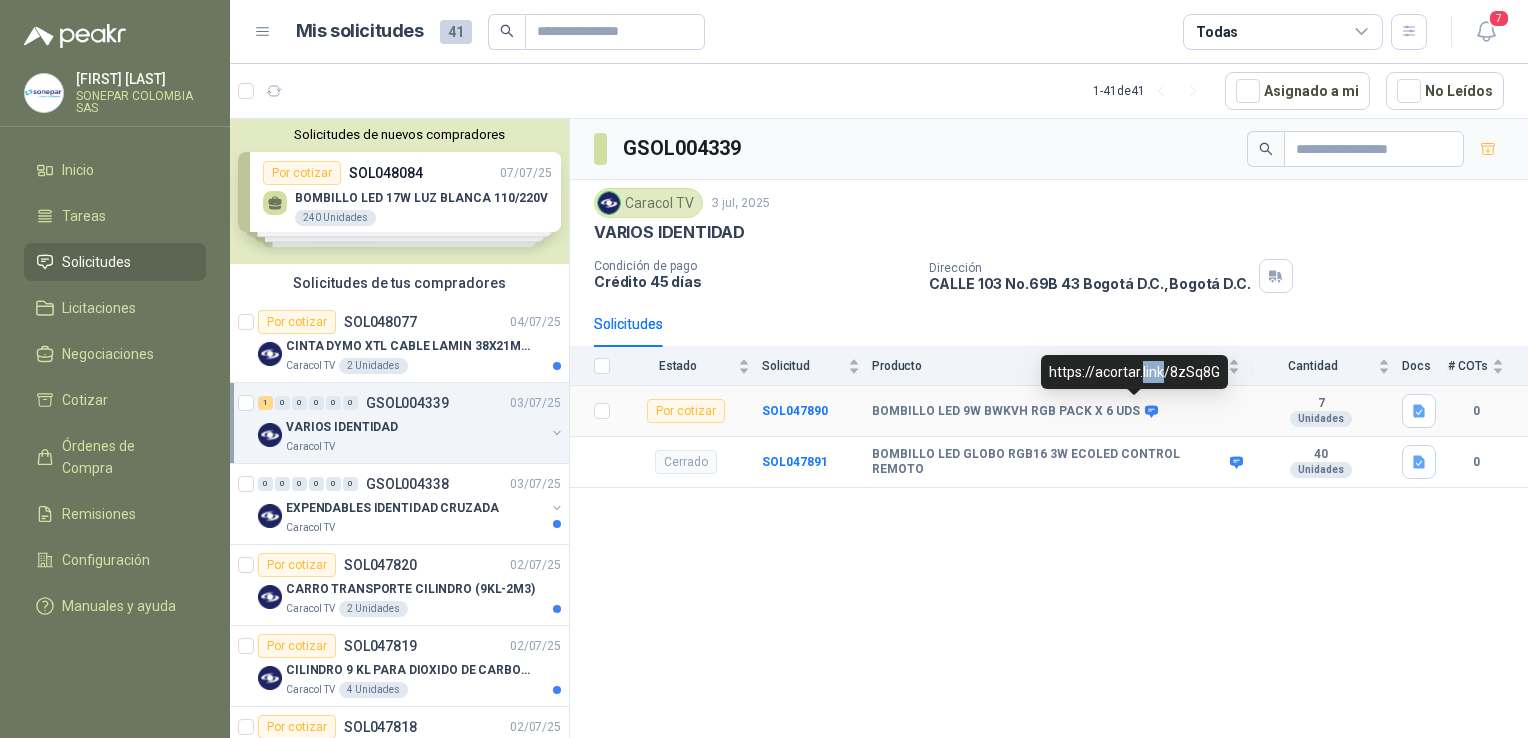 click on "https://acortar.link/8zSq8G" at bounding box center [1134, 372] 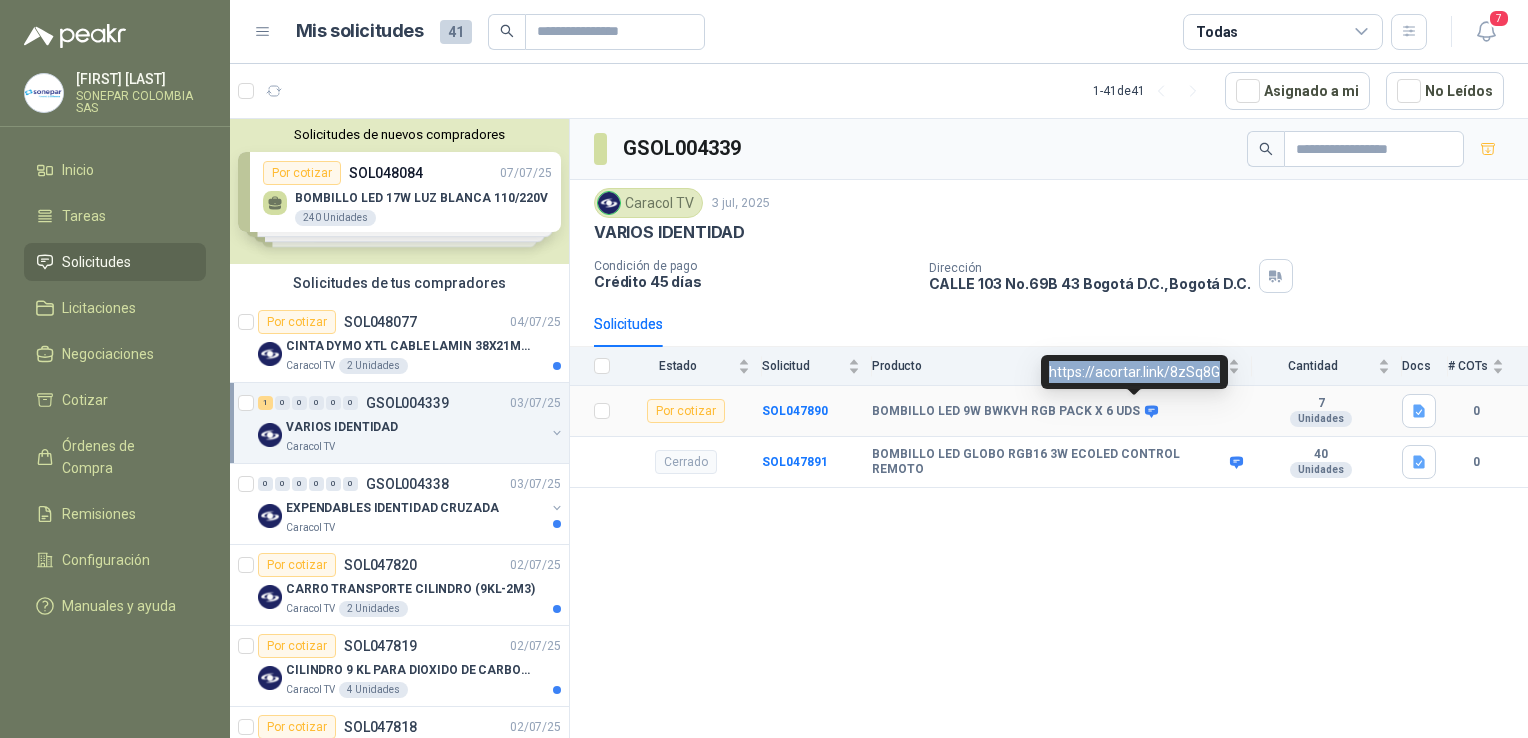click on "https://acortar.link/8zSq8G" at bounding box center [1134, 372] 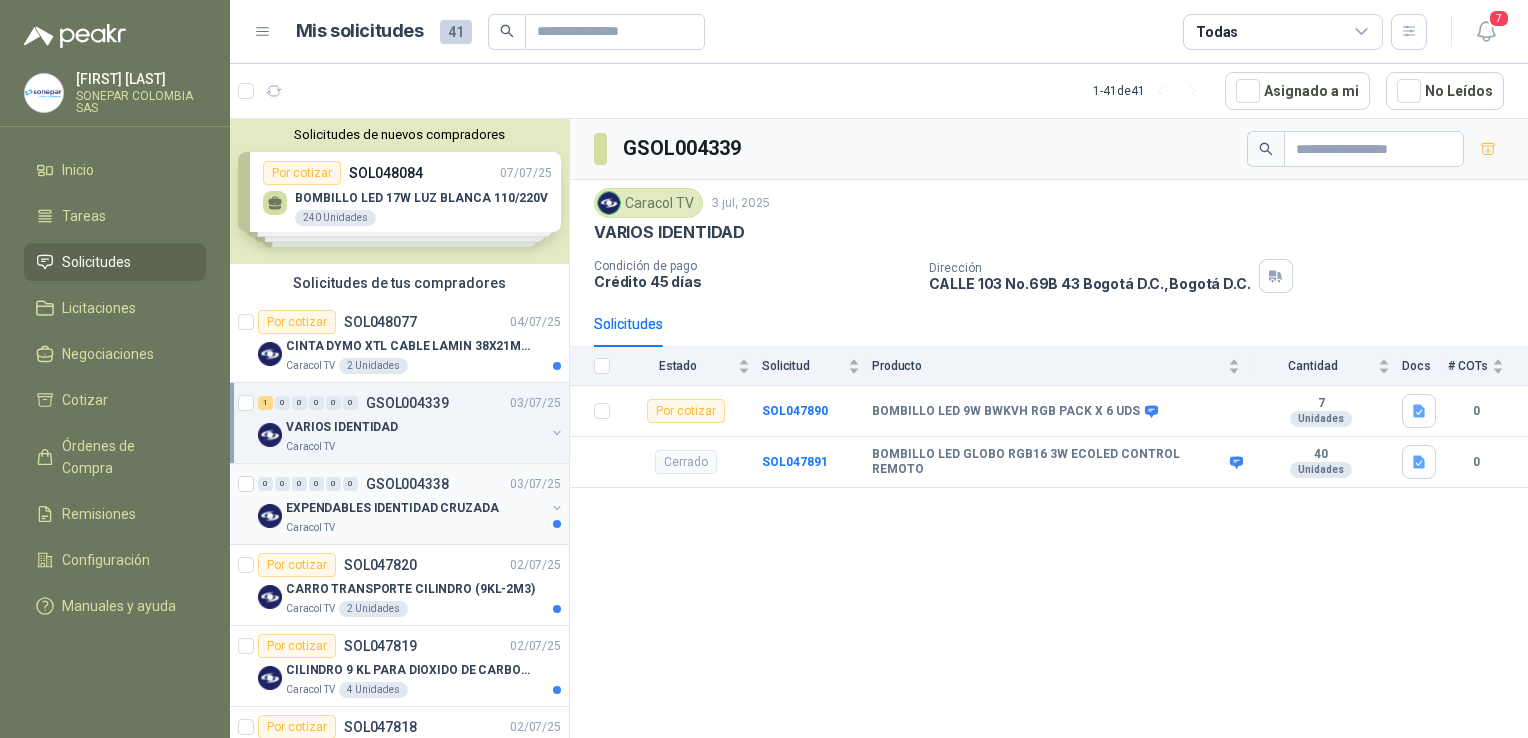 click on "EXPENDABLES  IDENTIDAD CRUZADA" at bounding box center (415, 508) 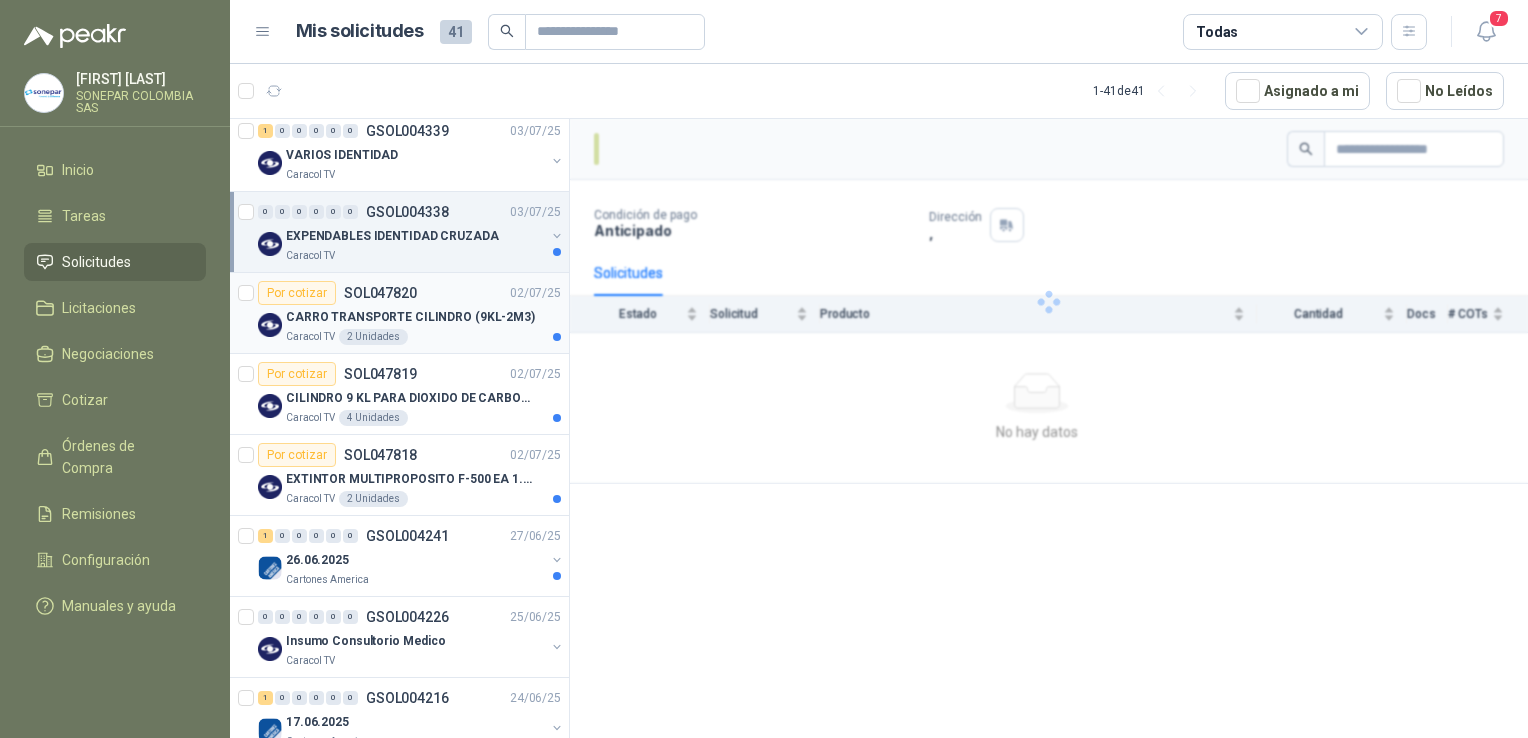 scroll, scrollTop: 300, scrollLeft: 0, axis: vertical 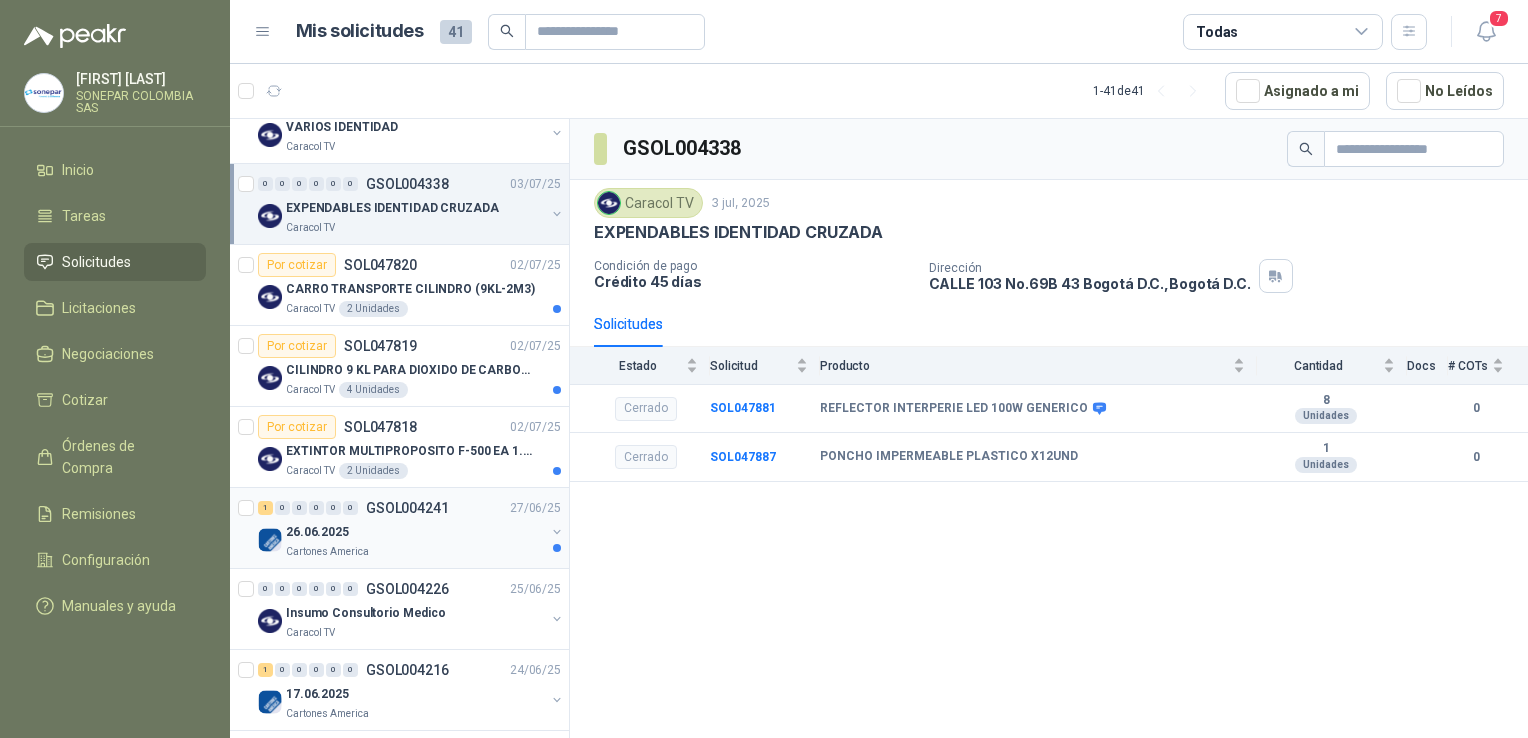 click on "26.06.2025" at bounding box center (415, 532) 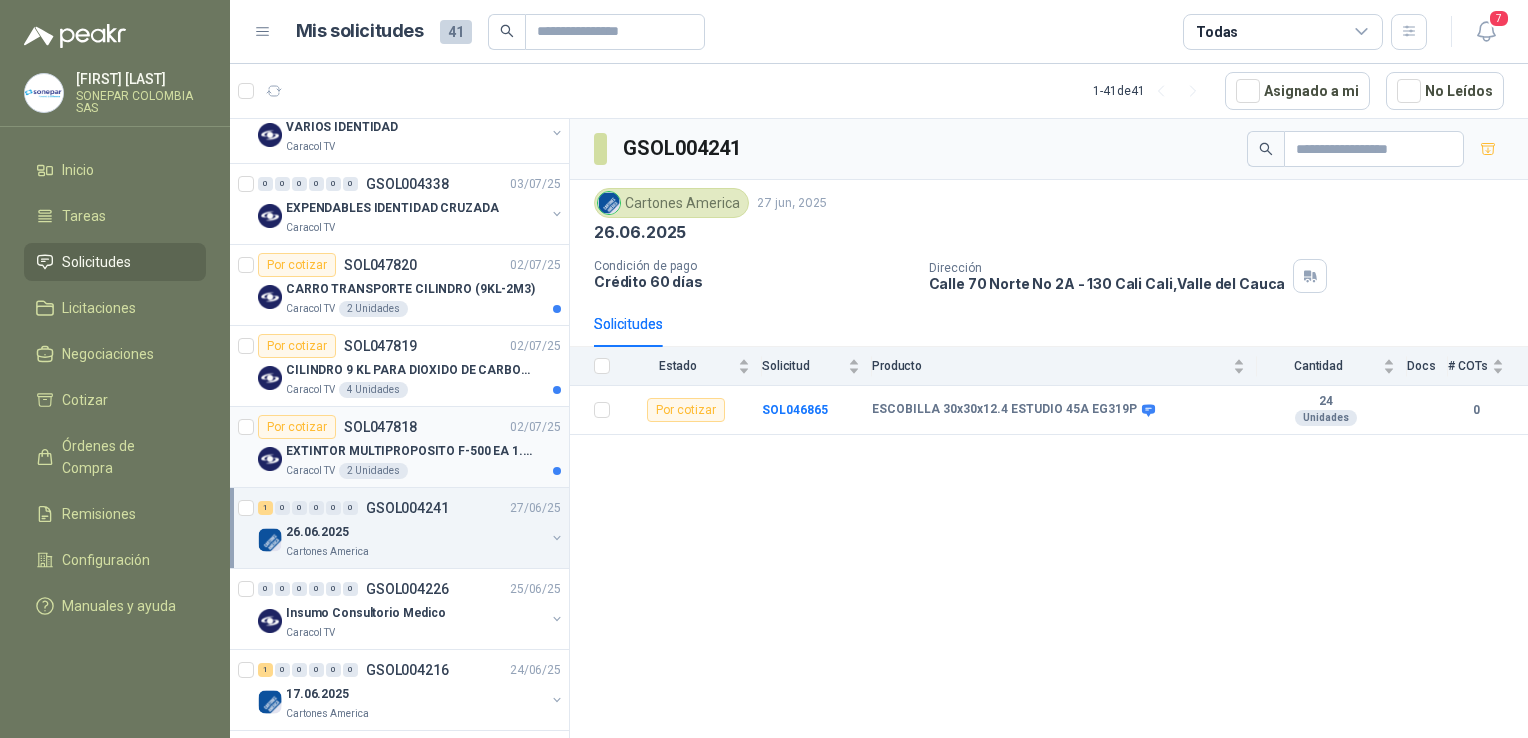 click on "EXTINTOR MULTIPROPOSITO F-500 EA 1.5 GL" at bounding box center (410, 451) 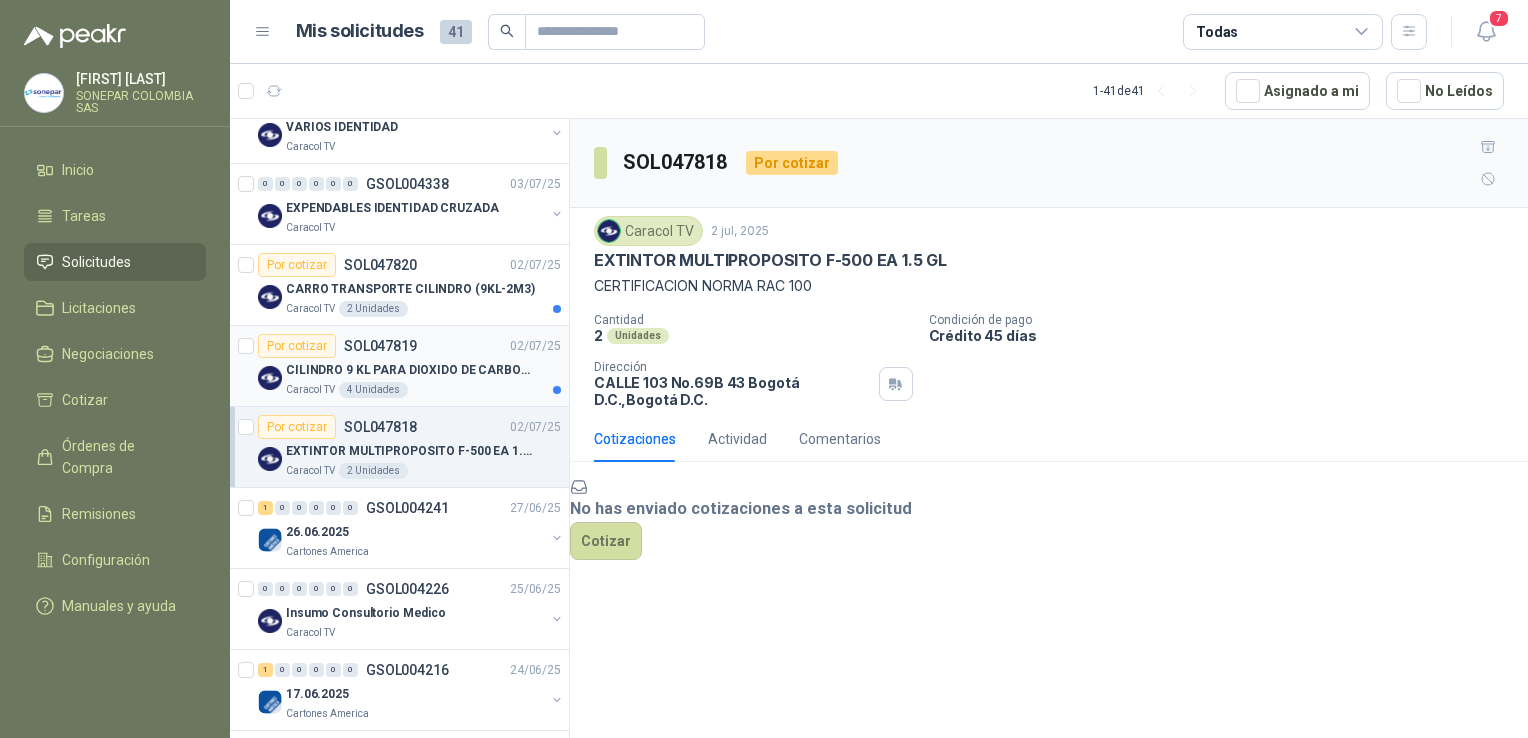 click on "CILINDRO 9 KL PARA DIOXIDO DE CARBONO" at bounding box center (410, 370) 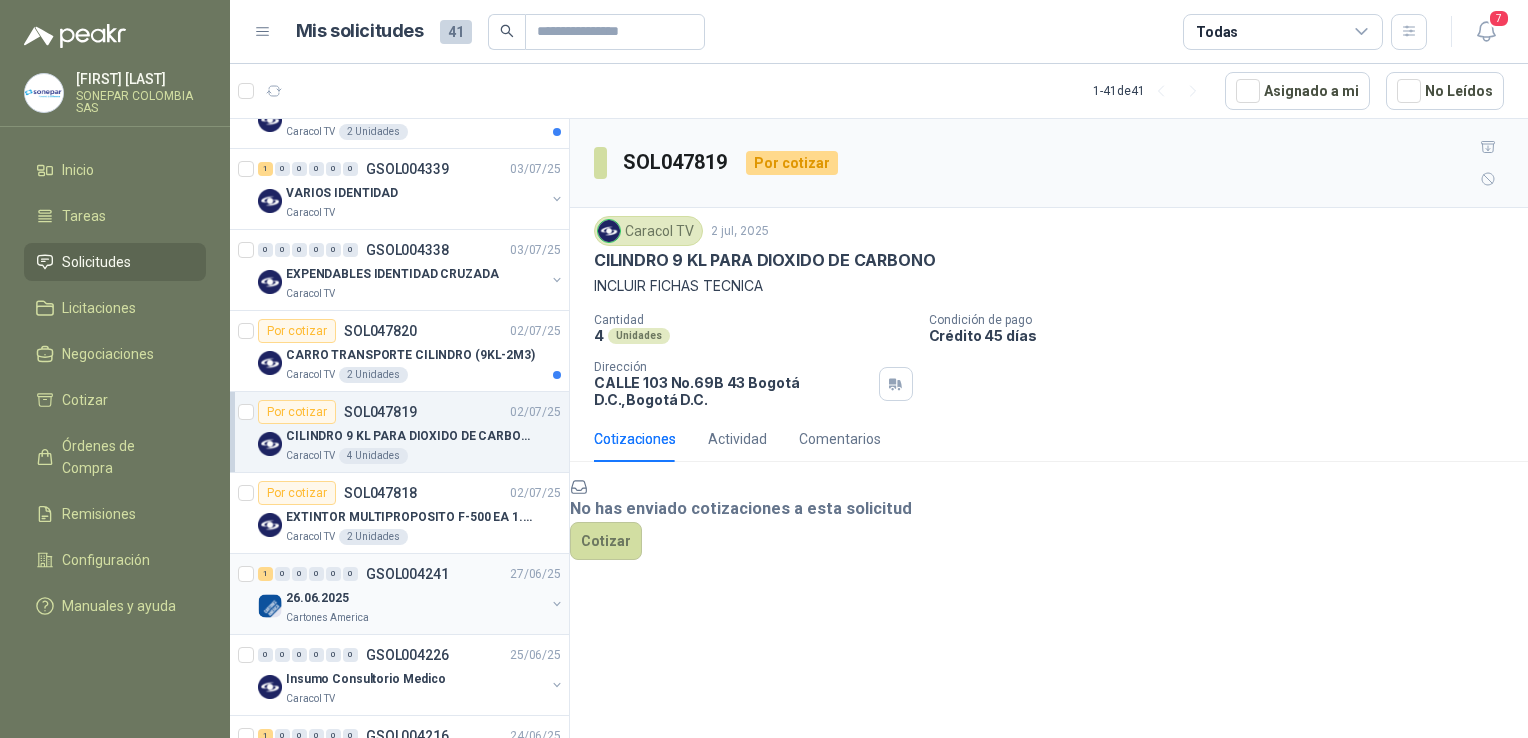 scroll, scrollTop: 200, scrollLeft: 0, axis: vertical 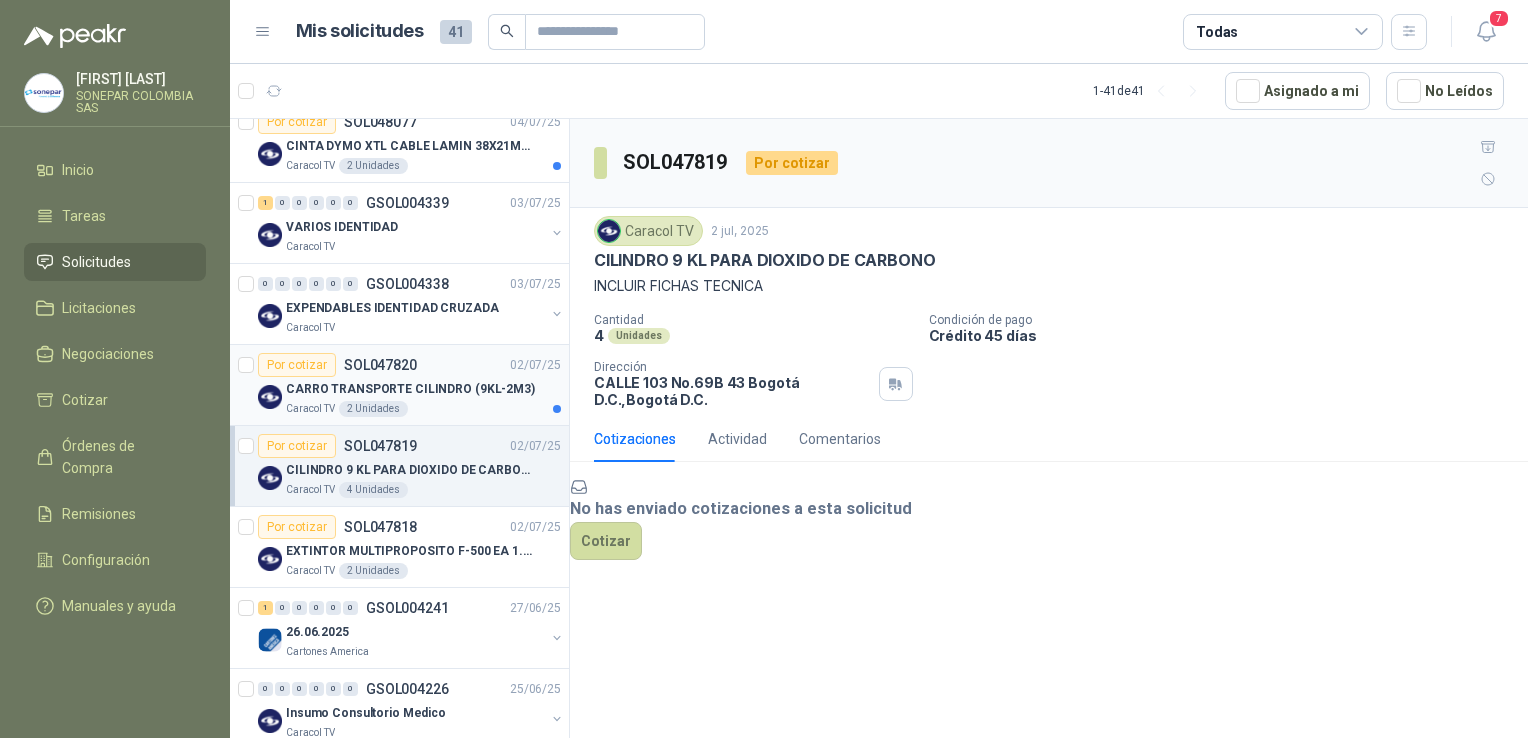 click on "CARRO TRANSPORTE CILINDRO (9KL-2M3)" at bounding box center (423, 389) 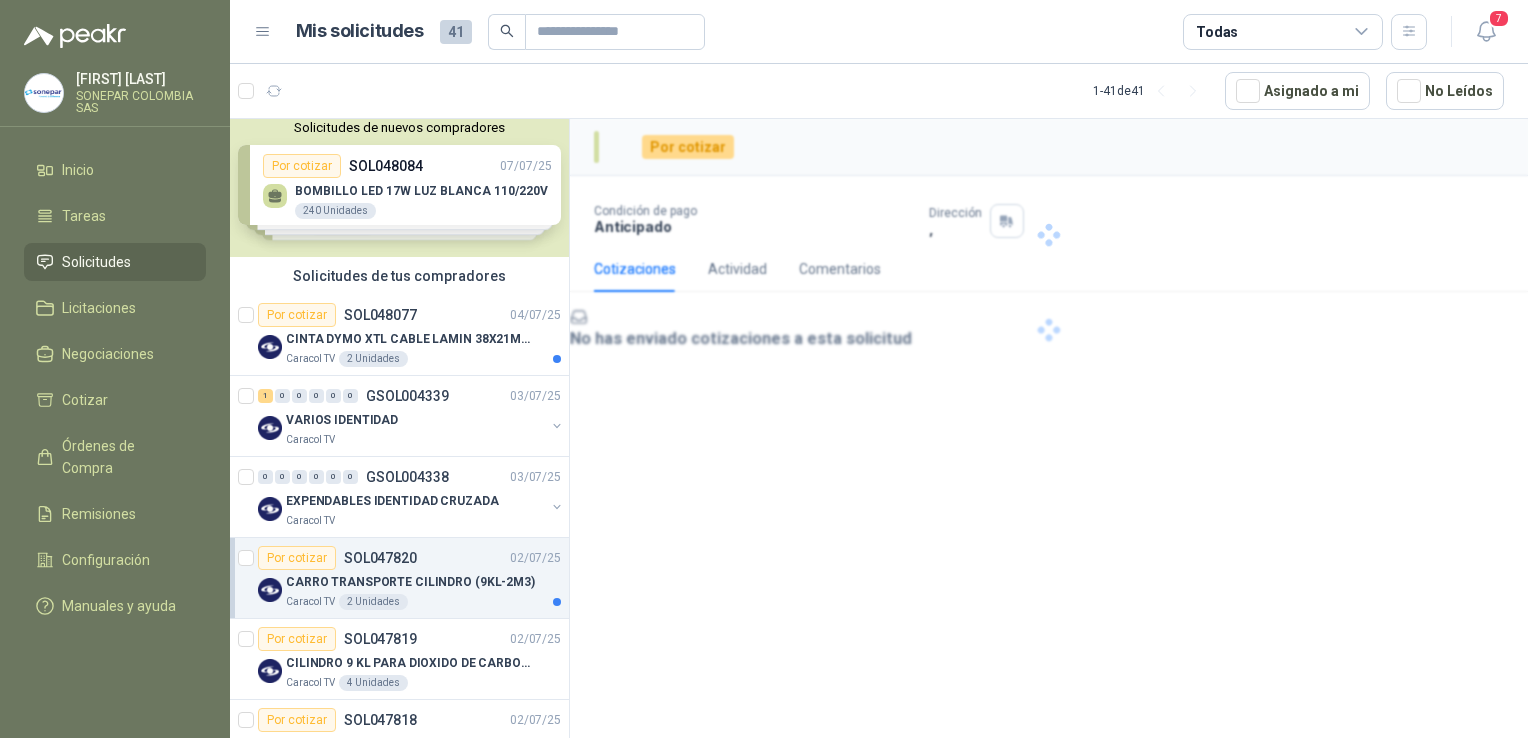 scroll, scrollTop: 0, scrollLeft: 0, axis: both 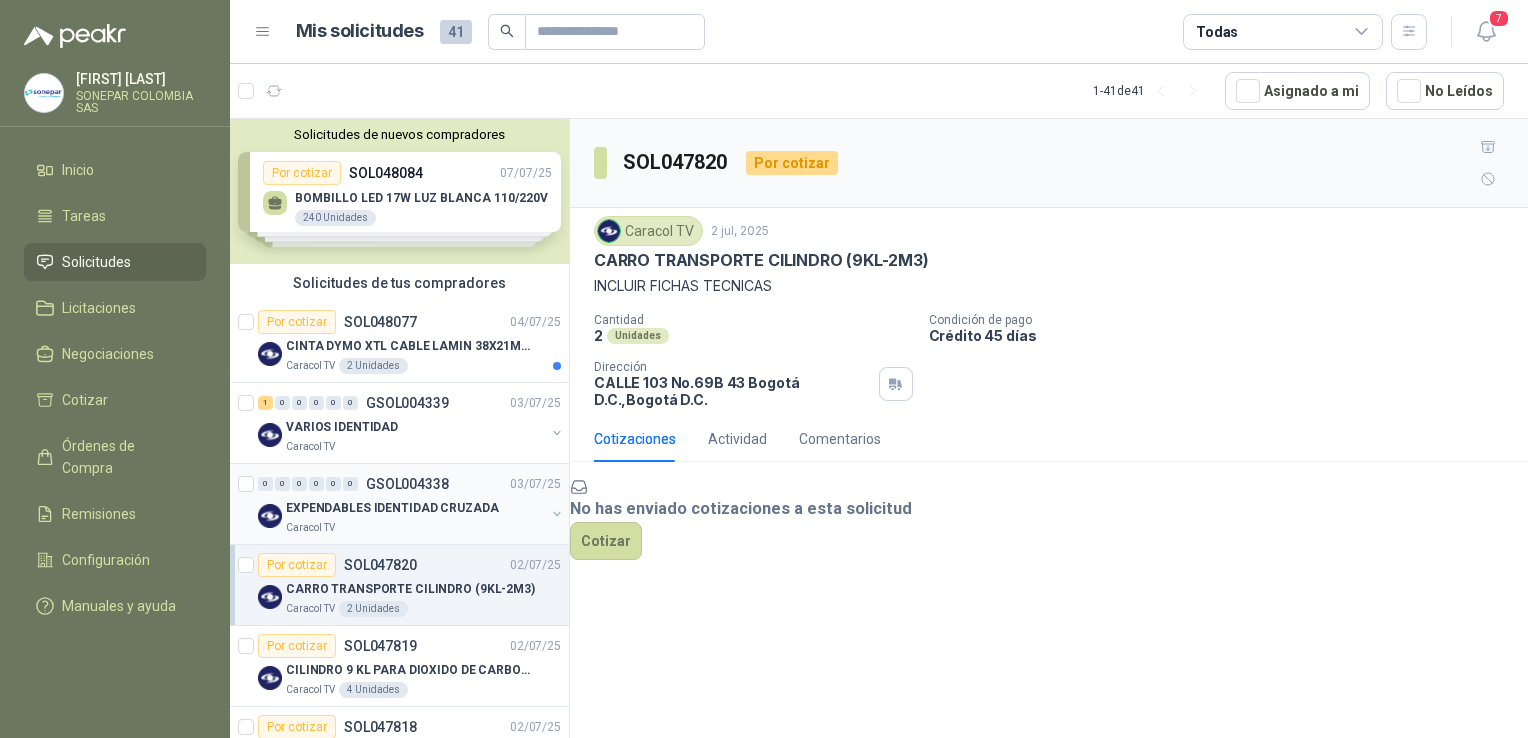 click on "Caracol TV" at bounding box center (415, 528) 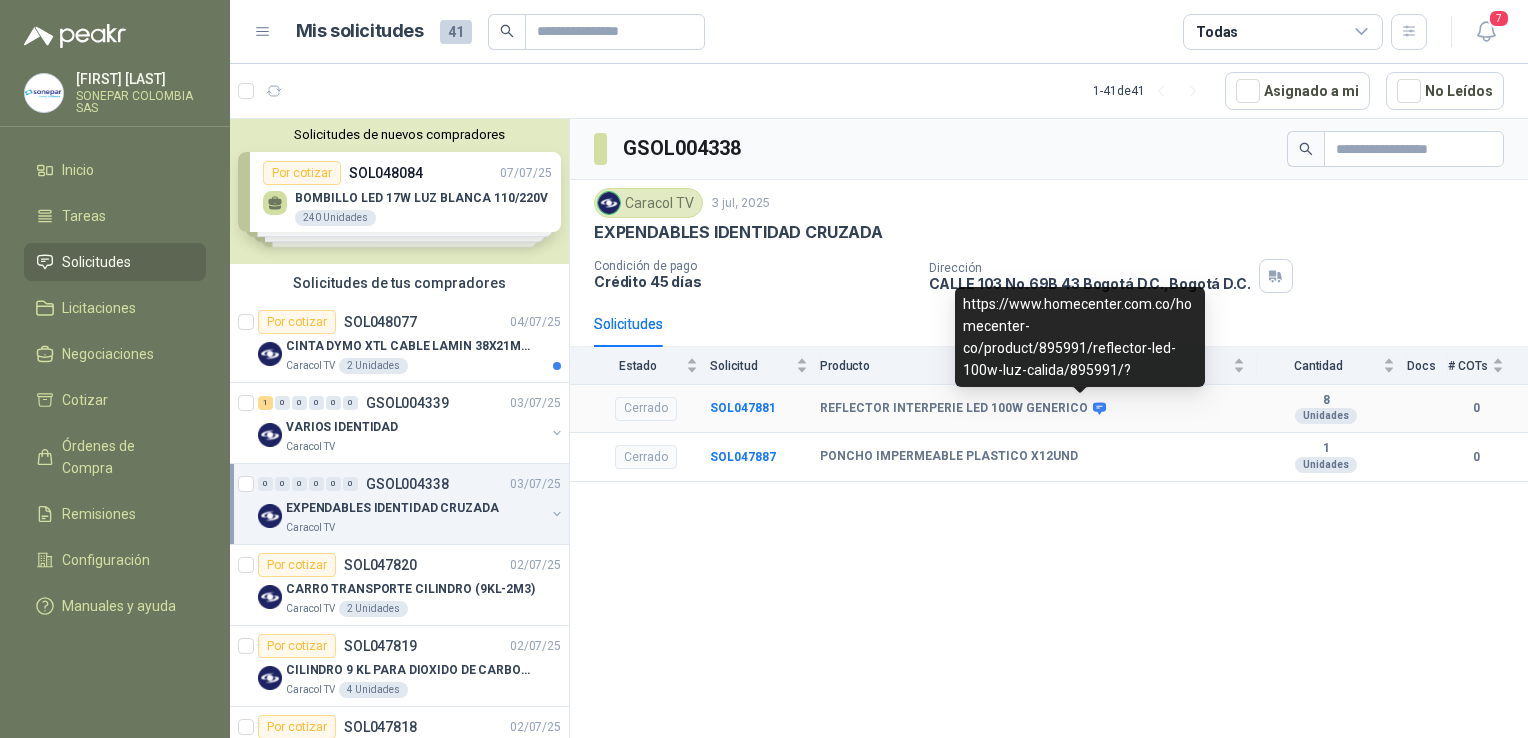click at bounding box center (1099, 408) 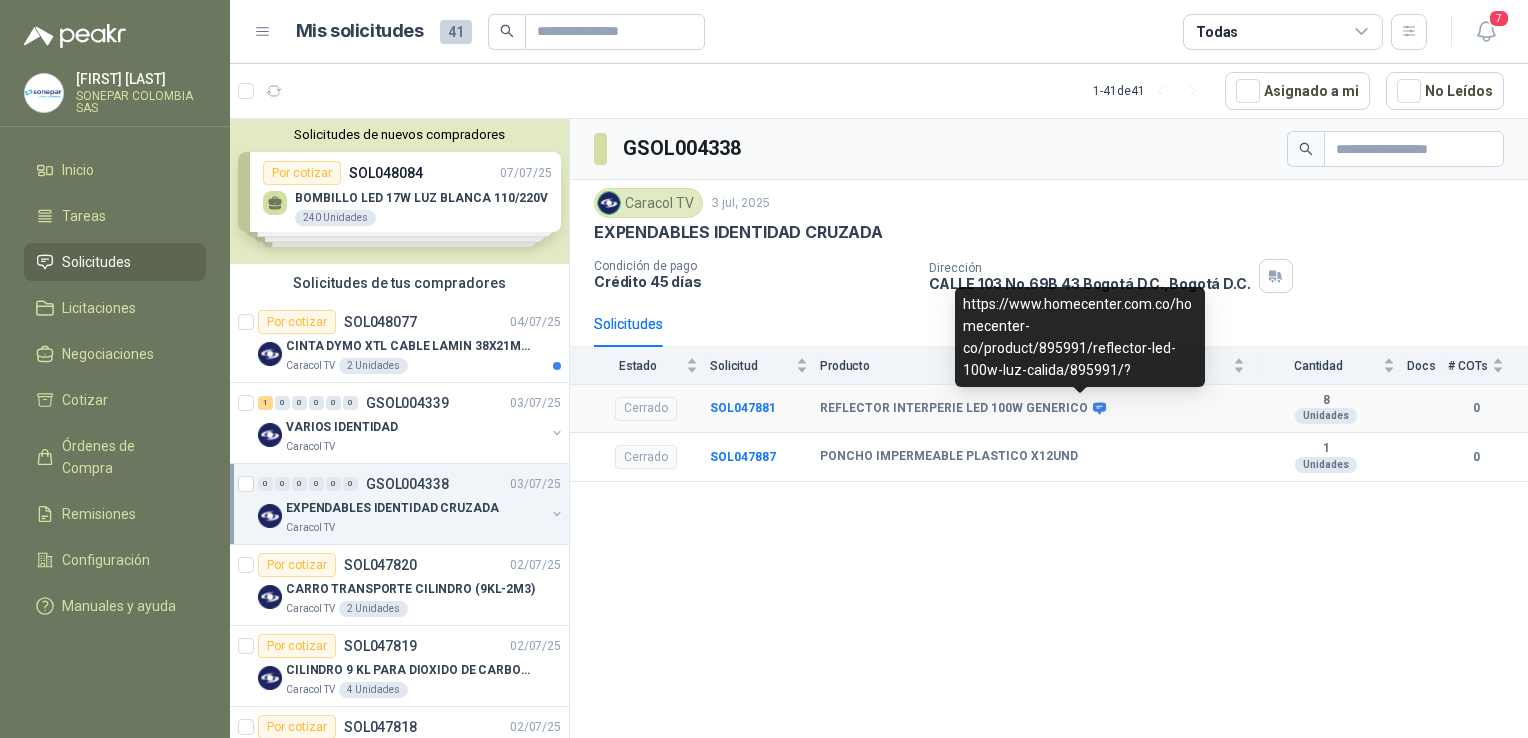 click at bounding box center (1099, 408) 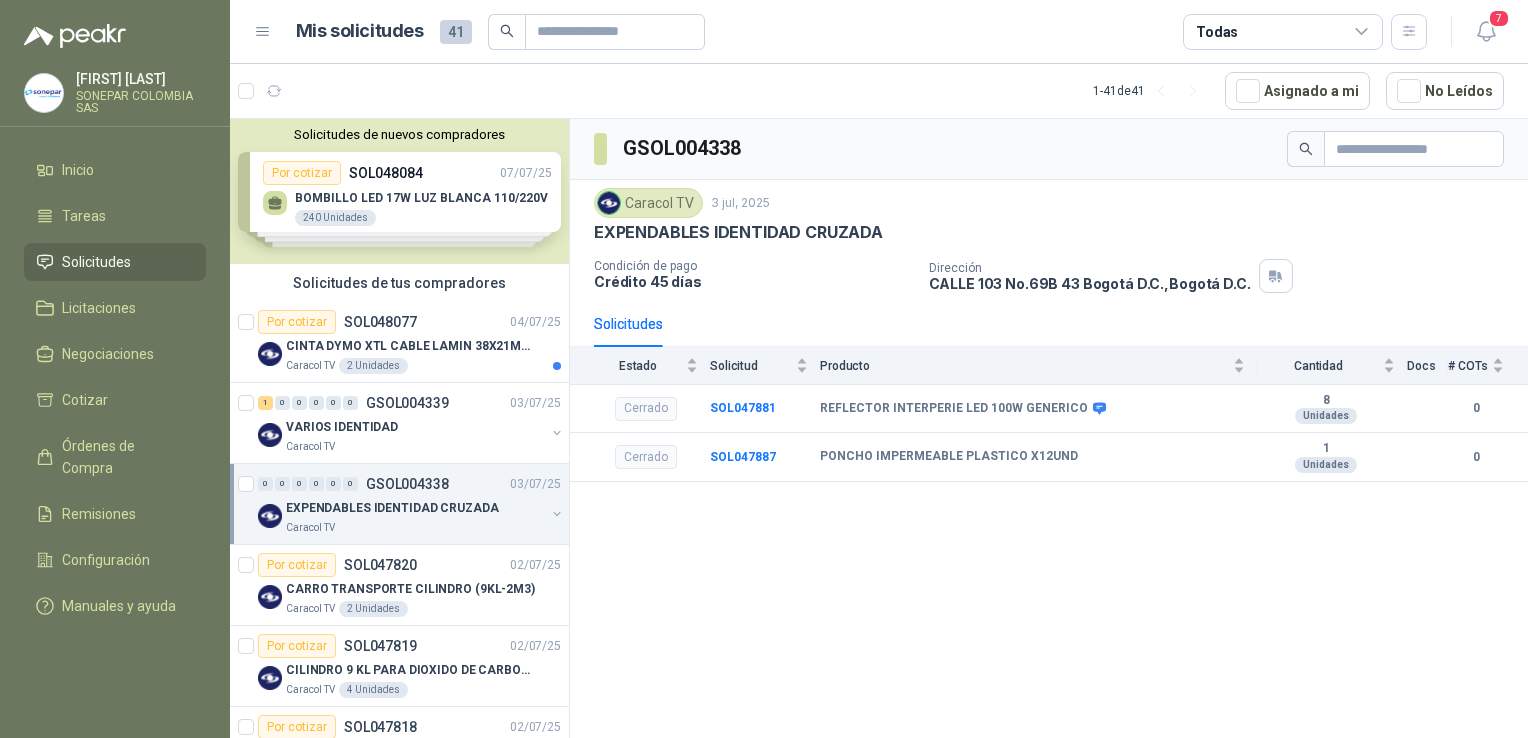 drag, startPoint x: 1125, startPoint y: 370, endPoint x: 969, endPoint y: 307, distance: 168.2409 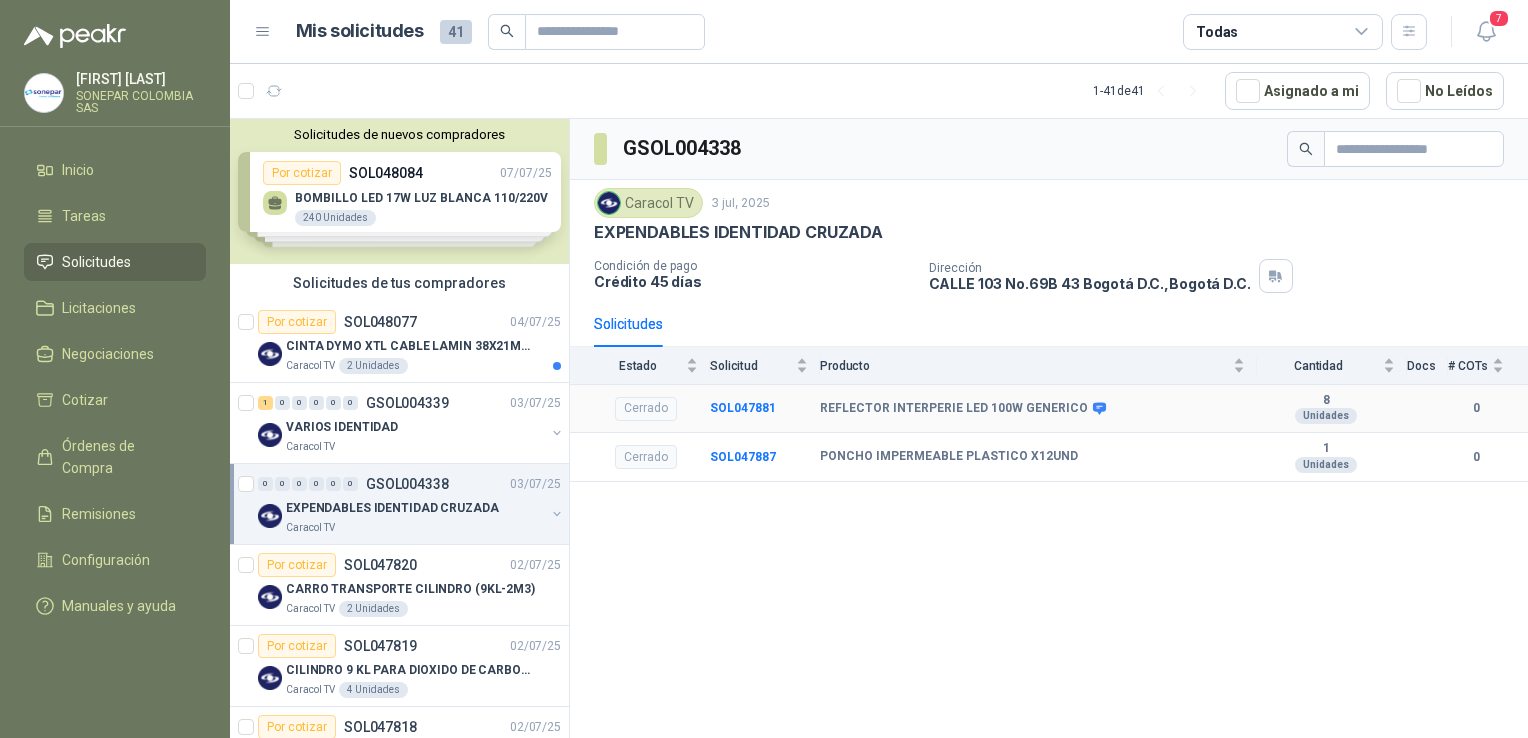 click at bounding box center [1099, 408] 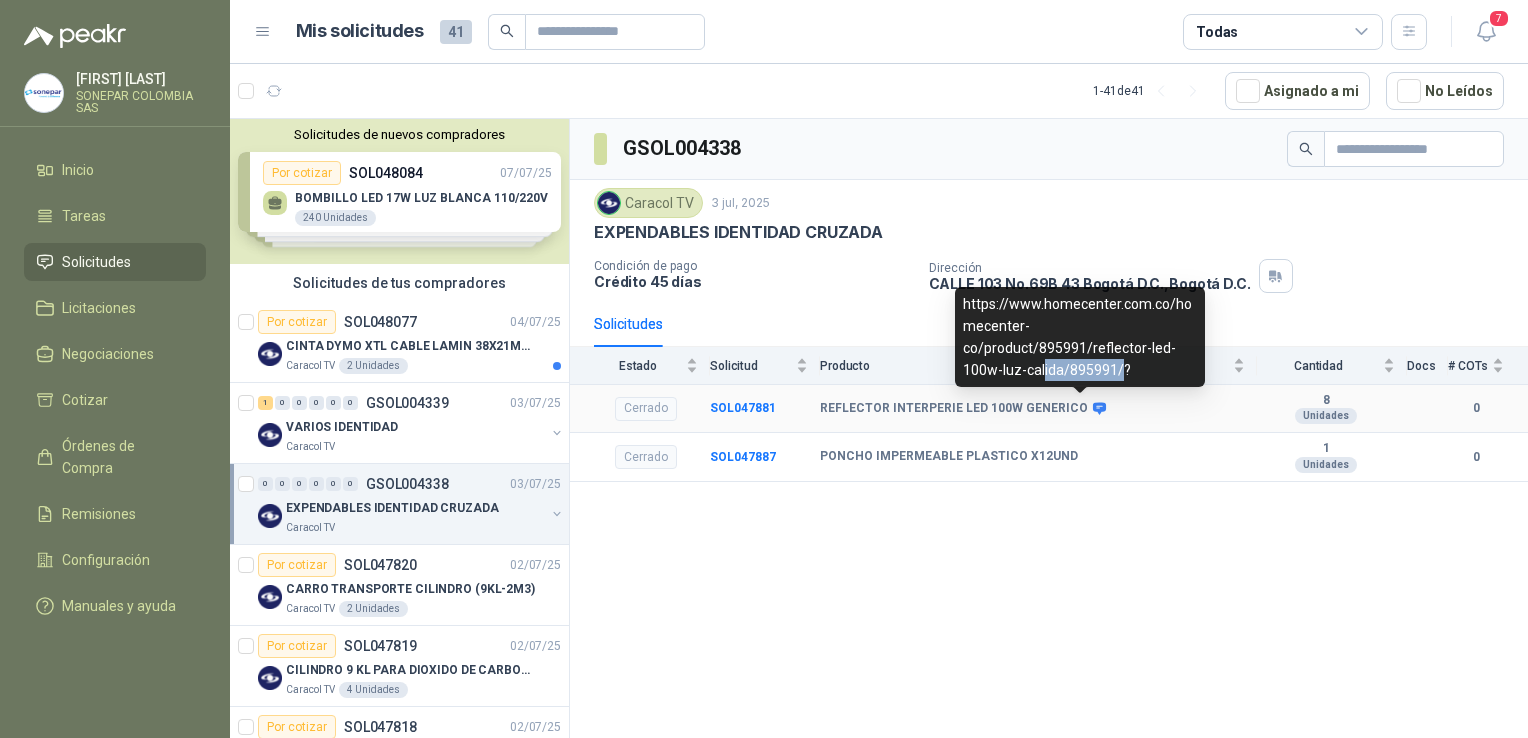 drag, startPoint x: 1121, startPoint y: 375, endPoint x: 1044, endPoint y: 363, distance: 77.92946 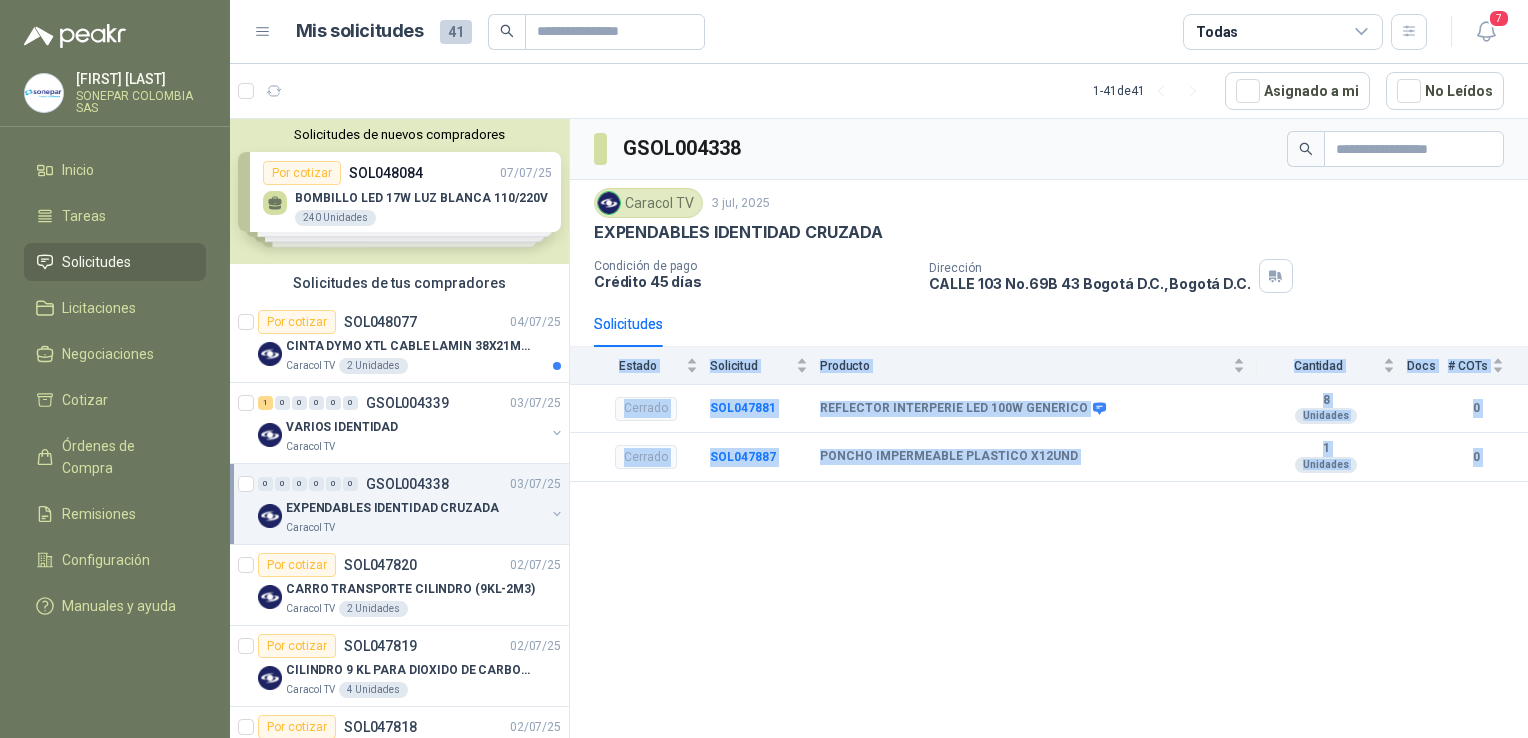 drag, startPoint x: 1044, startPoint y: 363, endPoint x: 994, endPoint y: 344, distance: 53.488316 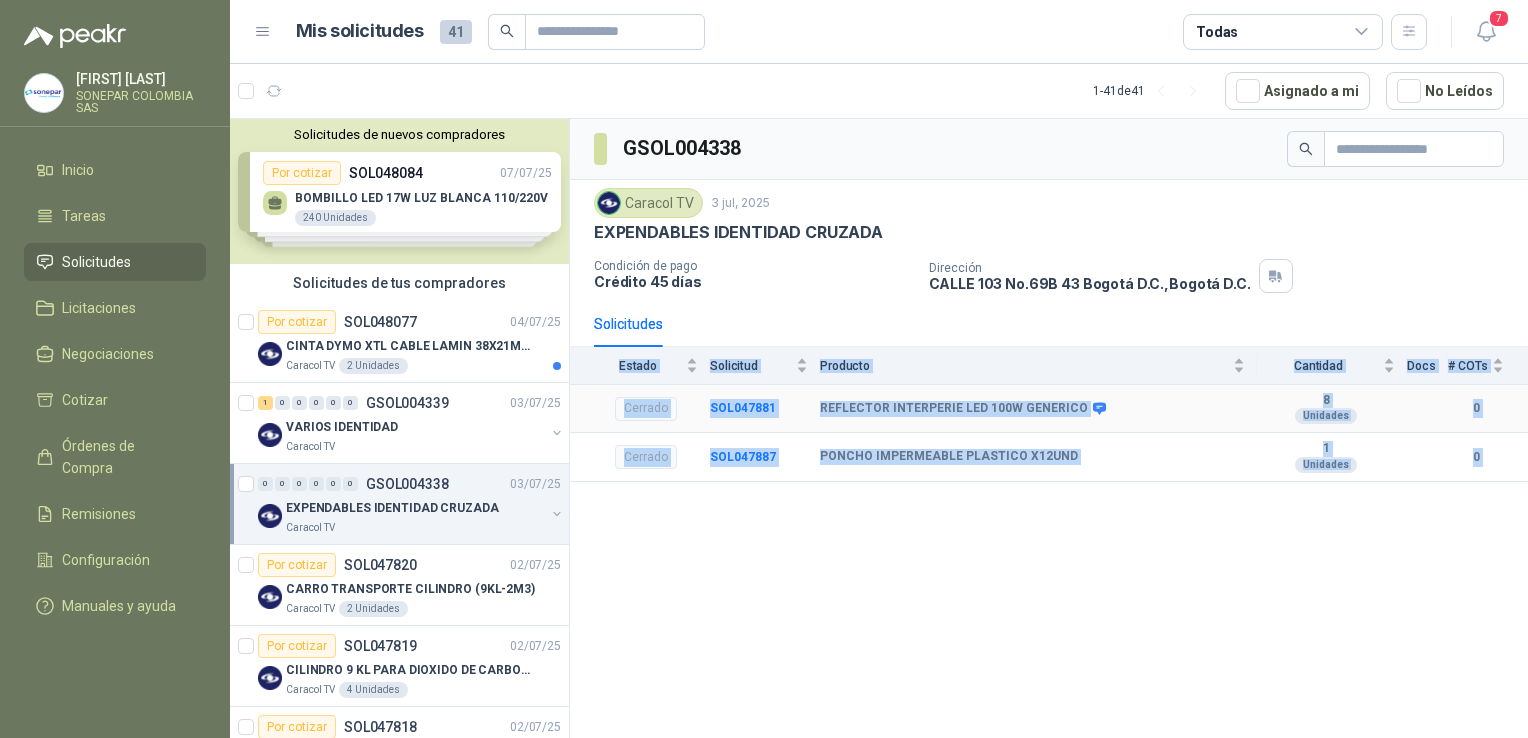 drag, startPoint x: 994, startPoint y: 344, endPoint x: 1094, endPoint y: 405, distance: 117.13667 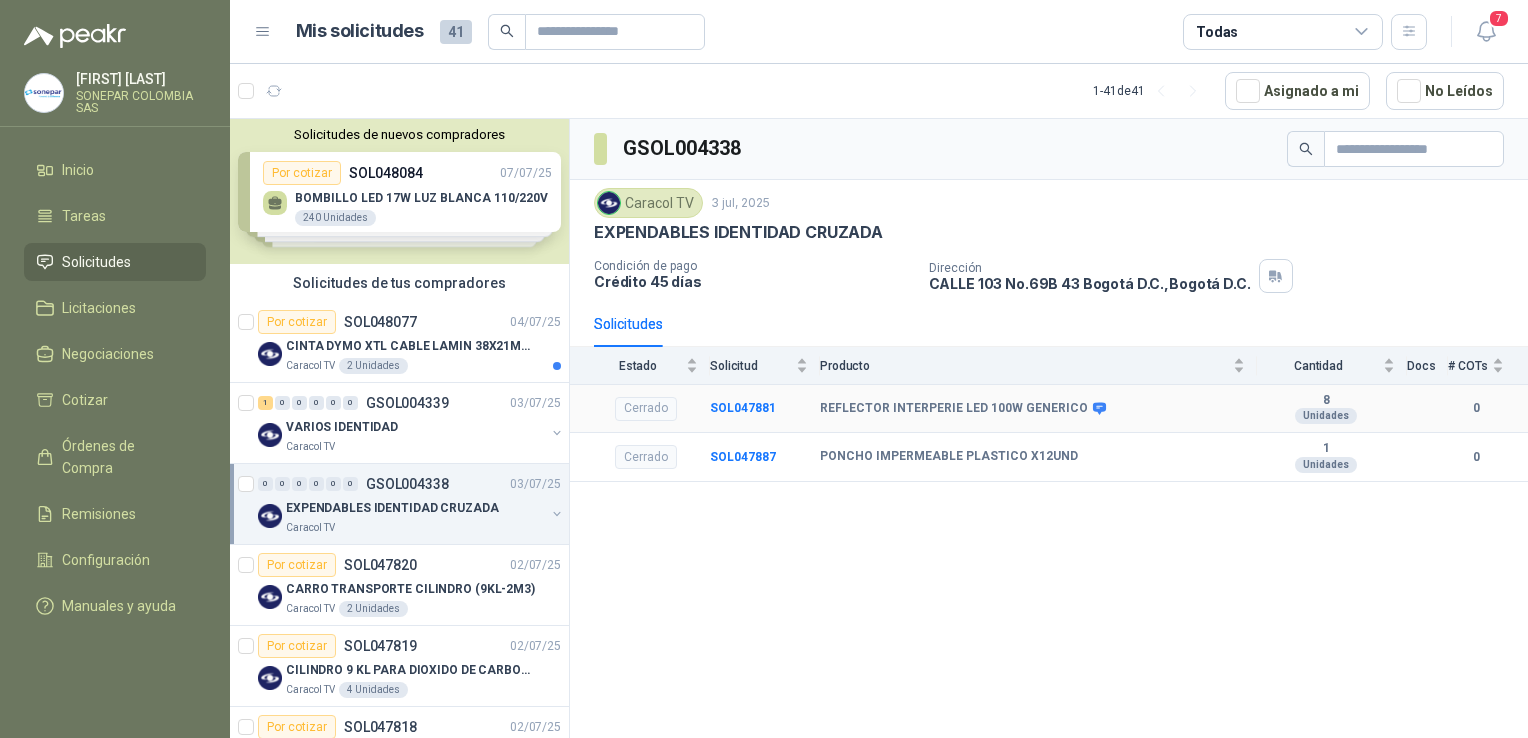 click at bounding box center [1099, 408] 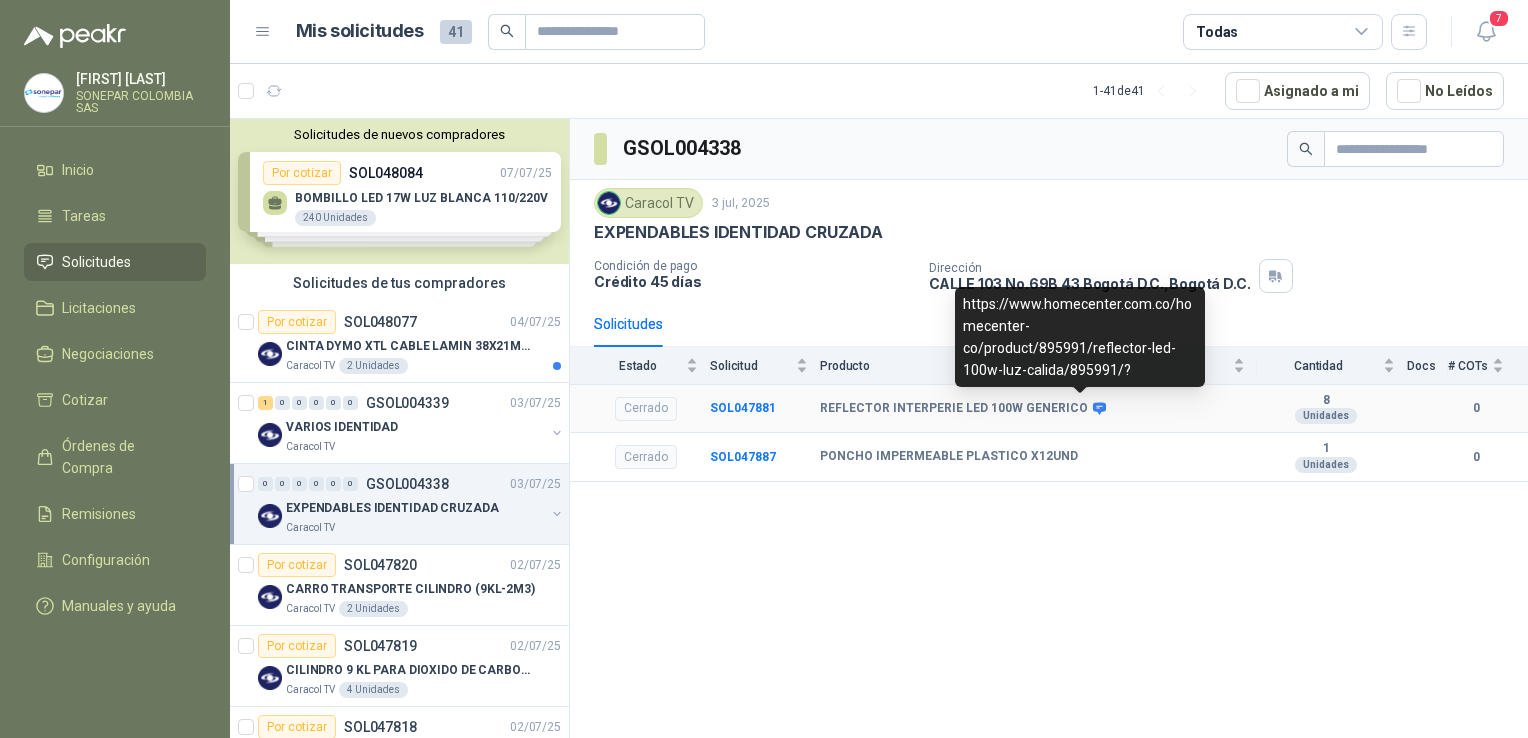 click at bounding box center (1099, 408) 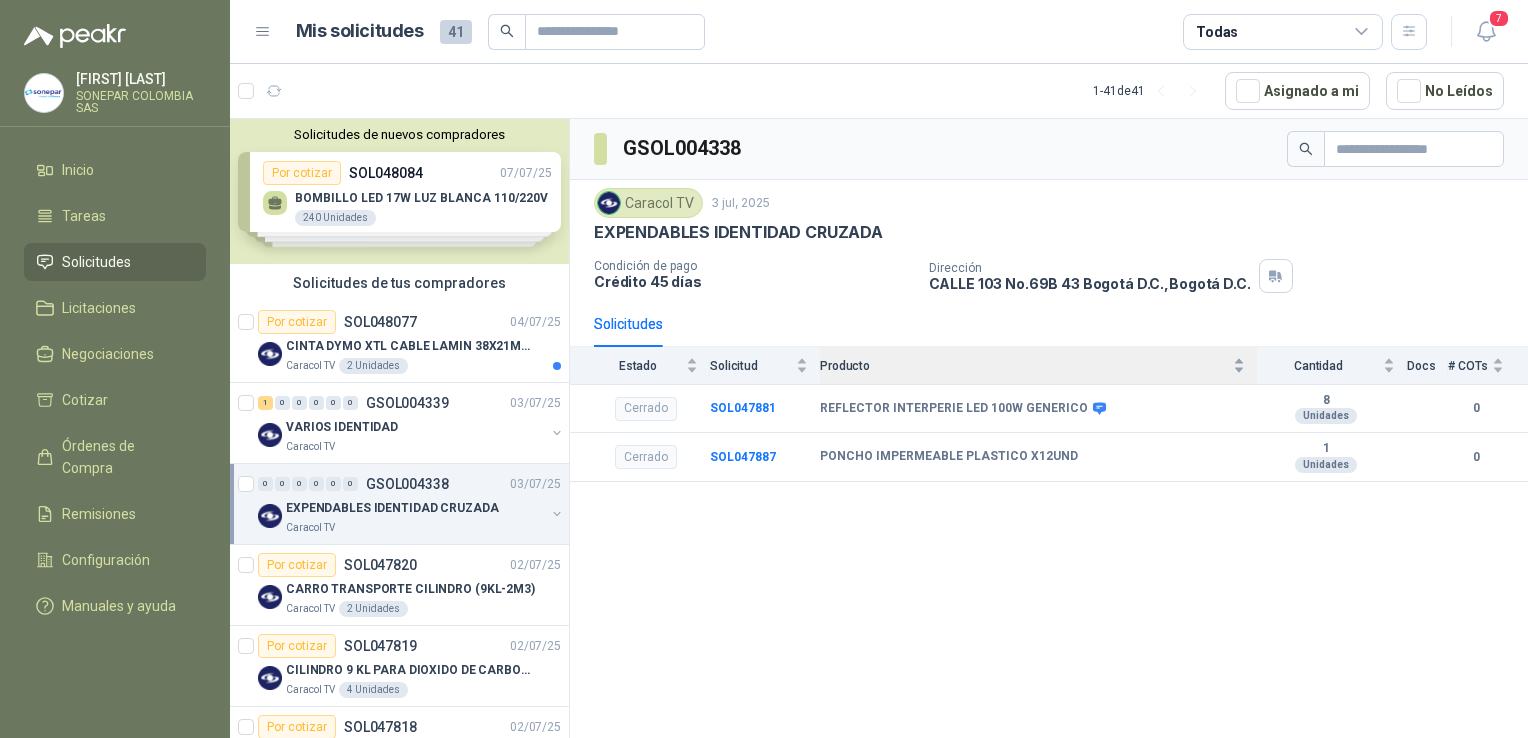 drag, startPoint x: 1125, startPoint y: 376, endPoint x: 1113, endPoint y: 376, distance: 12 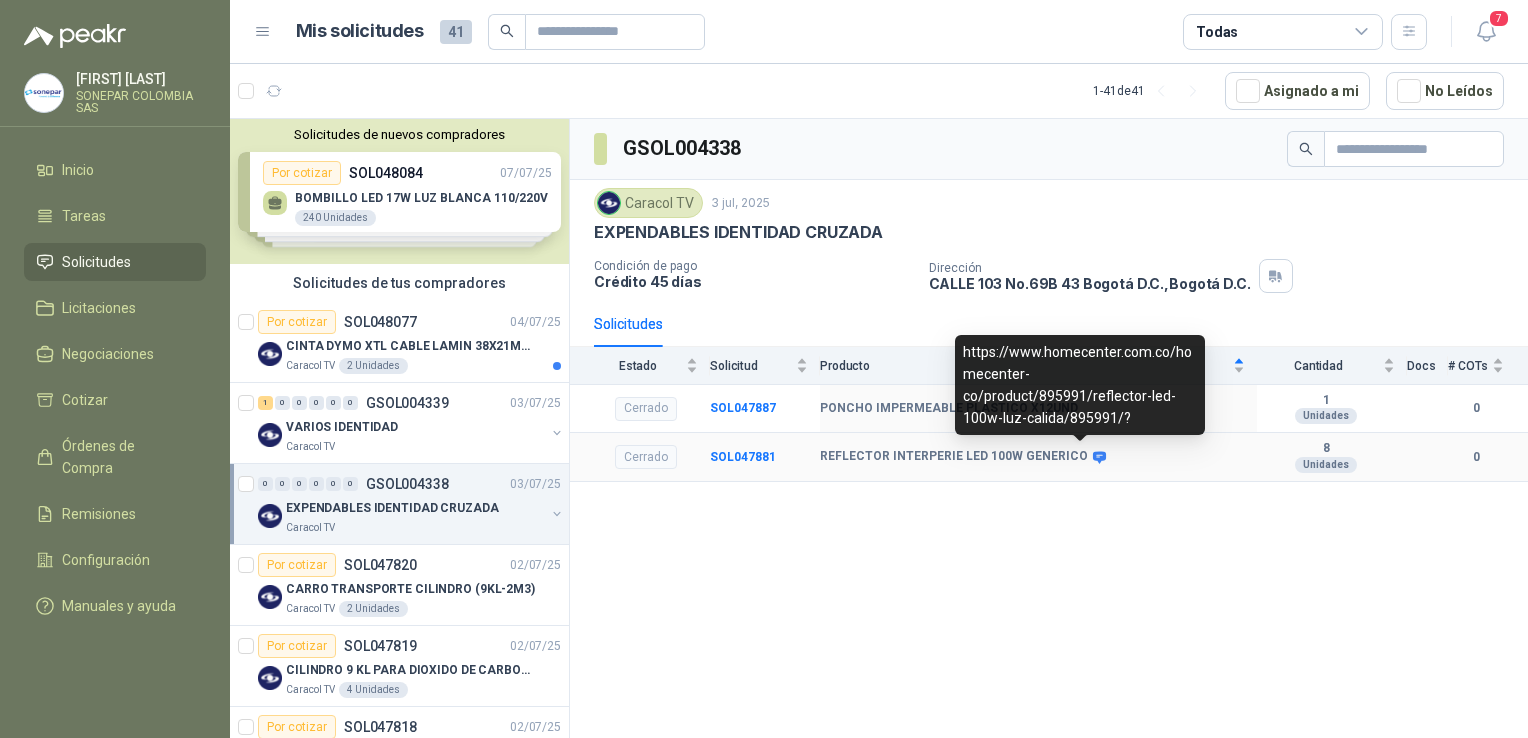 click at bounding box center [1099, 457] 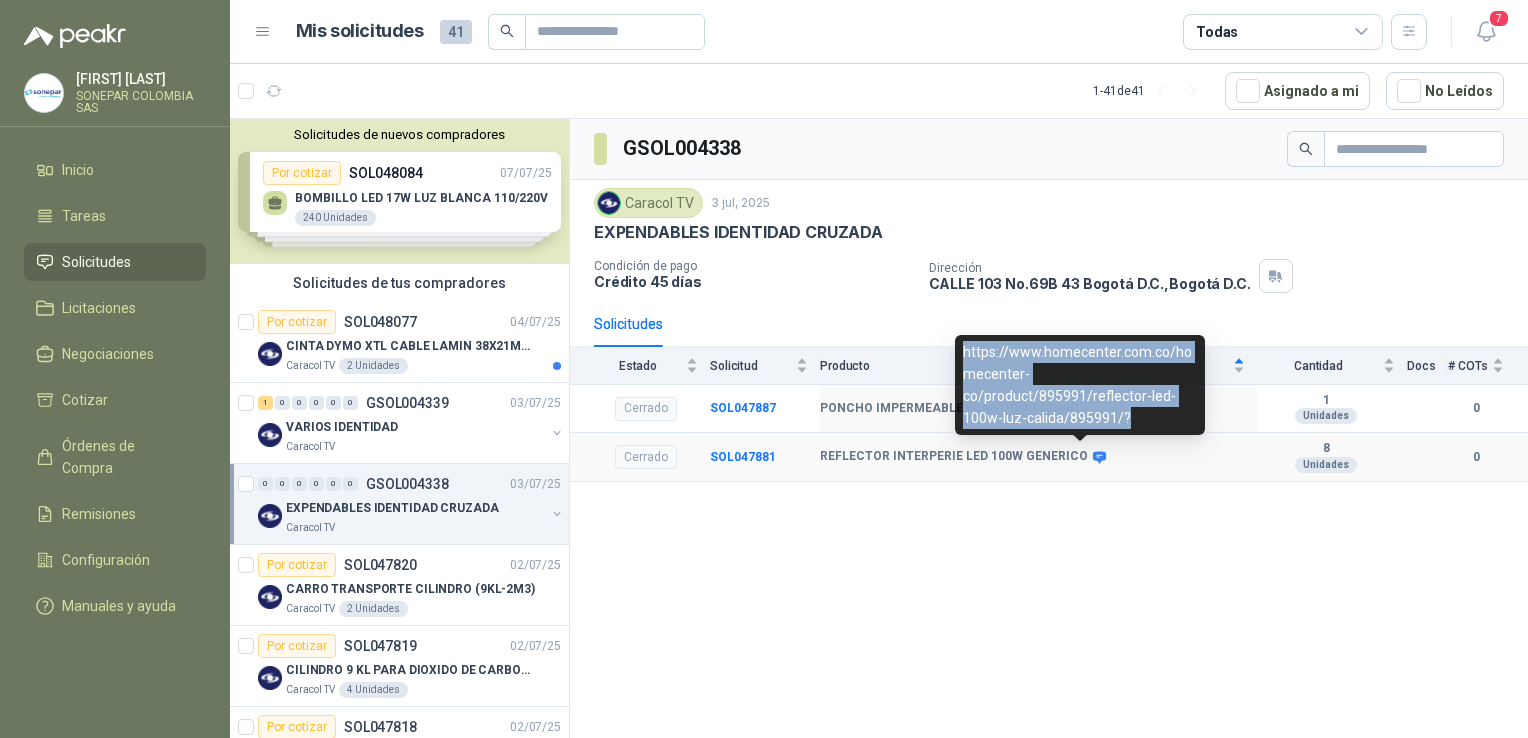 drag, startPoint x: 1126, startPoint y: 430, endPoint x: 964, endPoint y: 353, distance: 179.36833 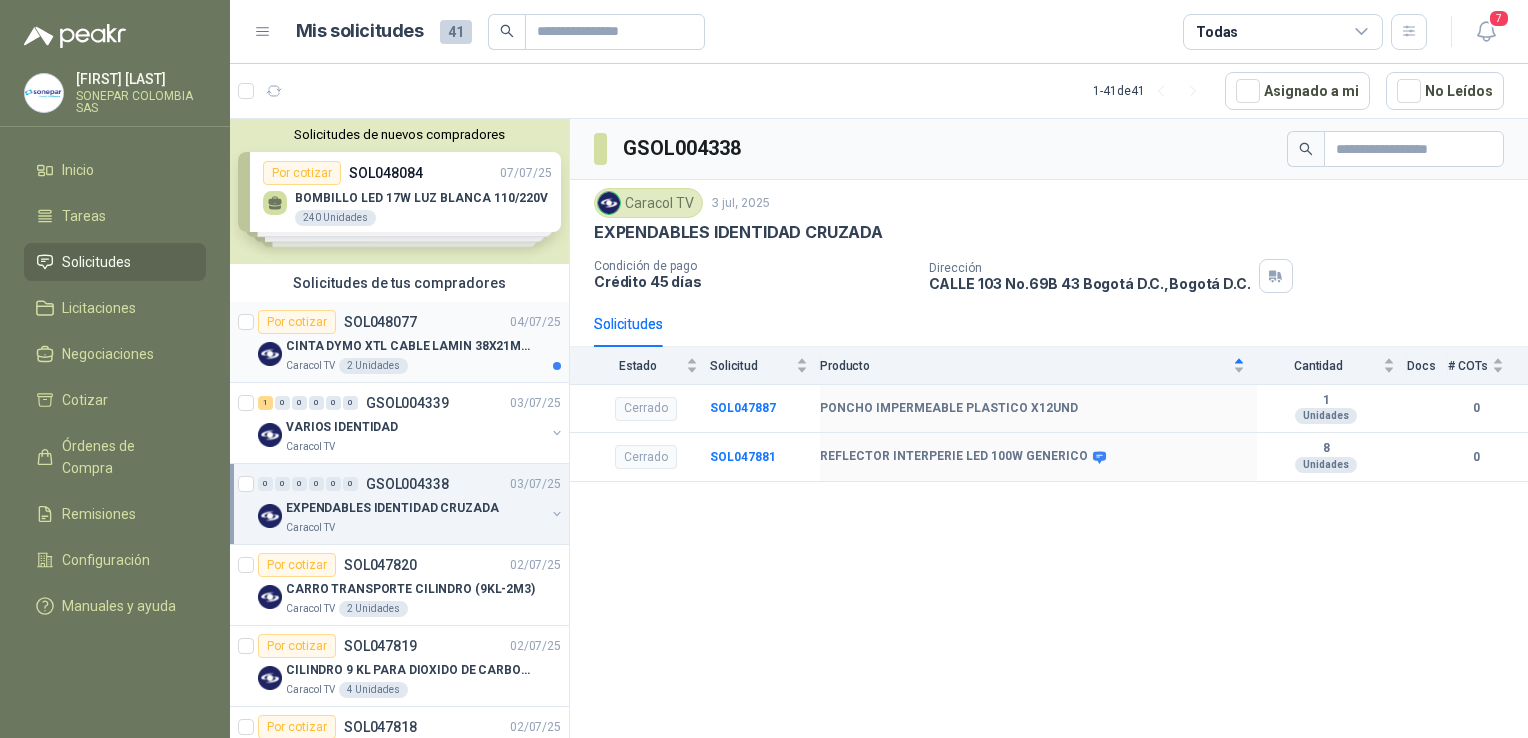 click on "CINTA DYMO XTL CABLE LAMIN 38X21MMBLANCO" at bounding box center [410, 346] 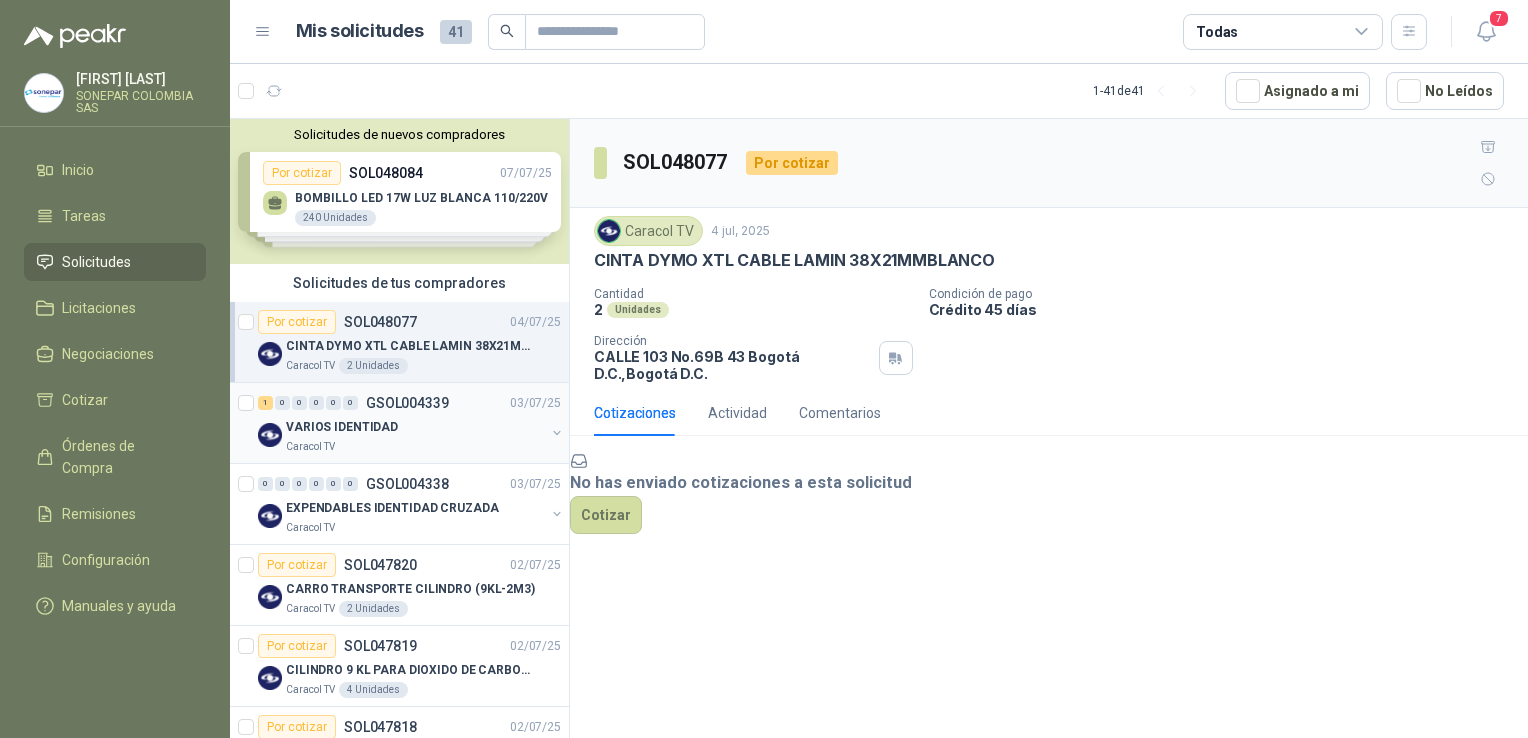 click on "VARIOS IDENTIDAD" at bounding box center (415, 427) 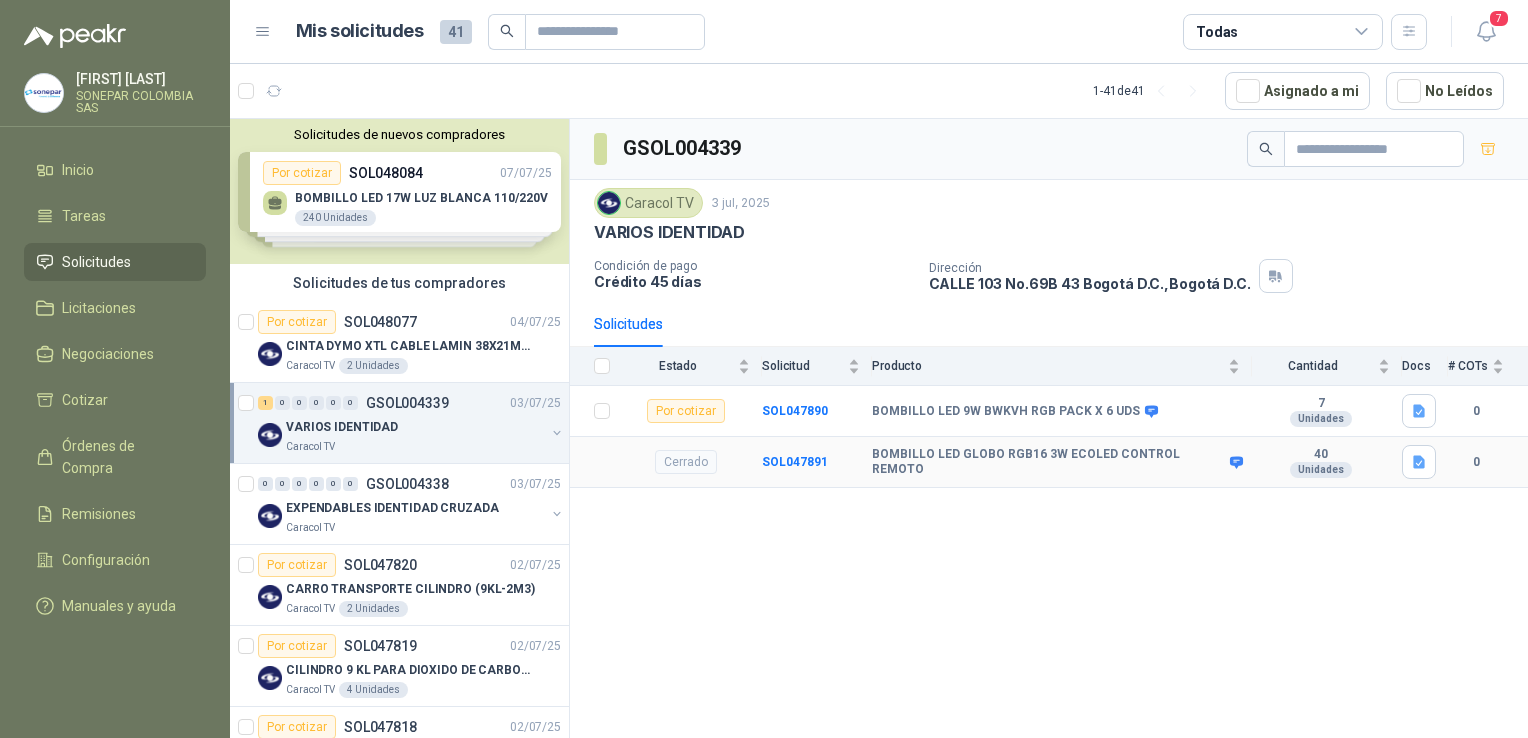 click at bounding box center [1236, 462] 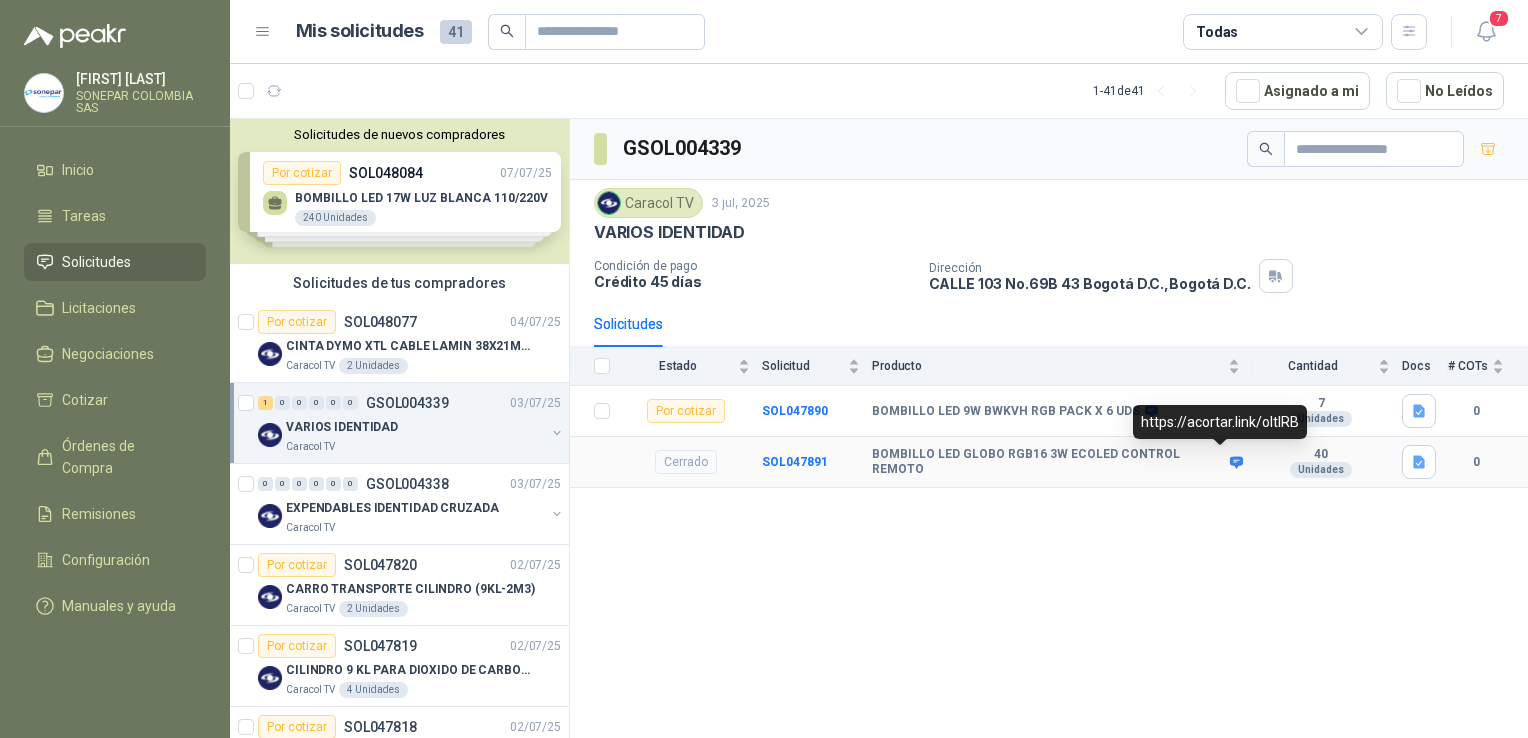 click on "https://acortar.link/oItlRB" at bounding box center (0, 0) 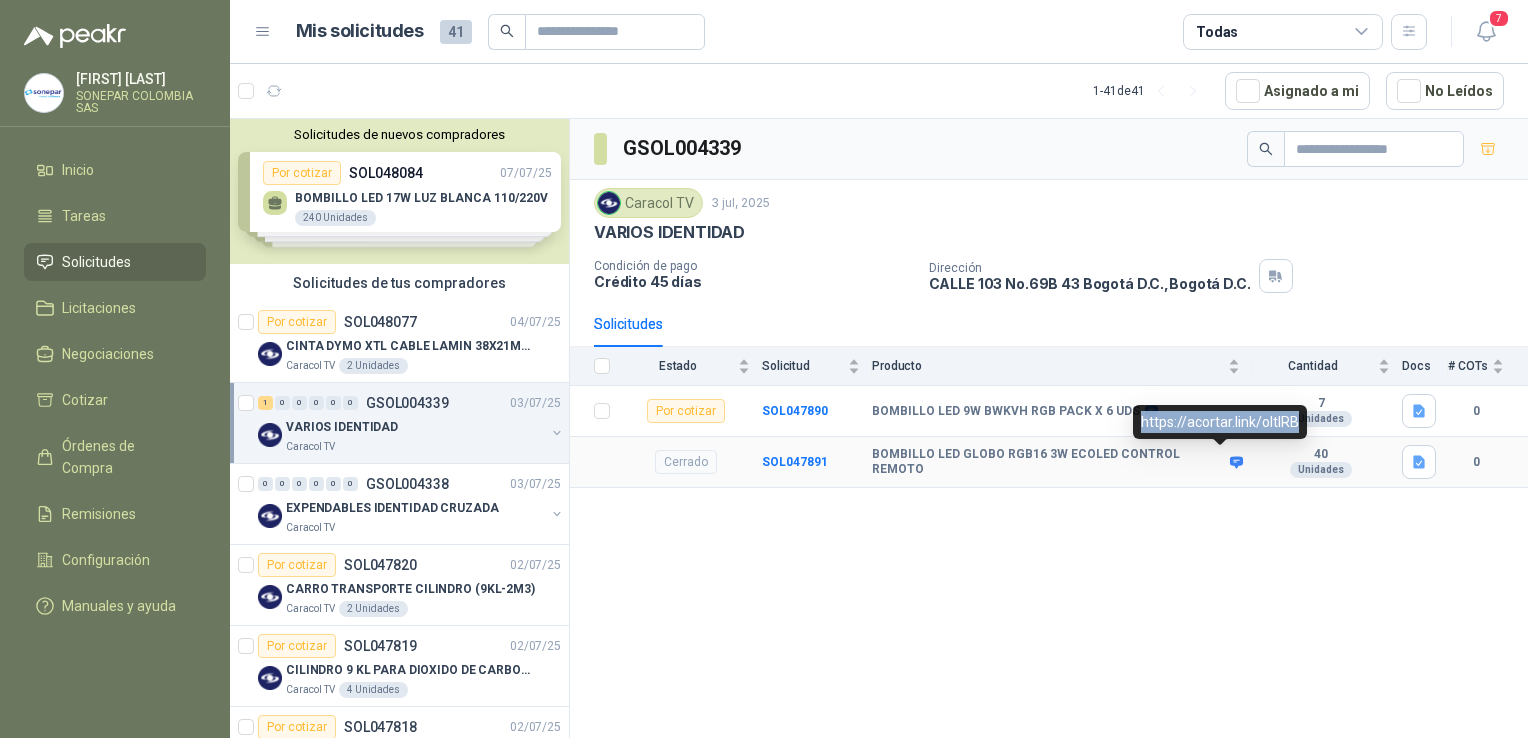 drag, startPoint x: 1299, startPoint y: 422, endPoint x: 1140, endPoint y: 422, distance: 159 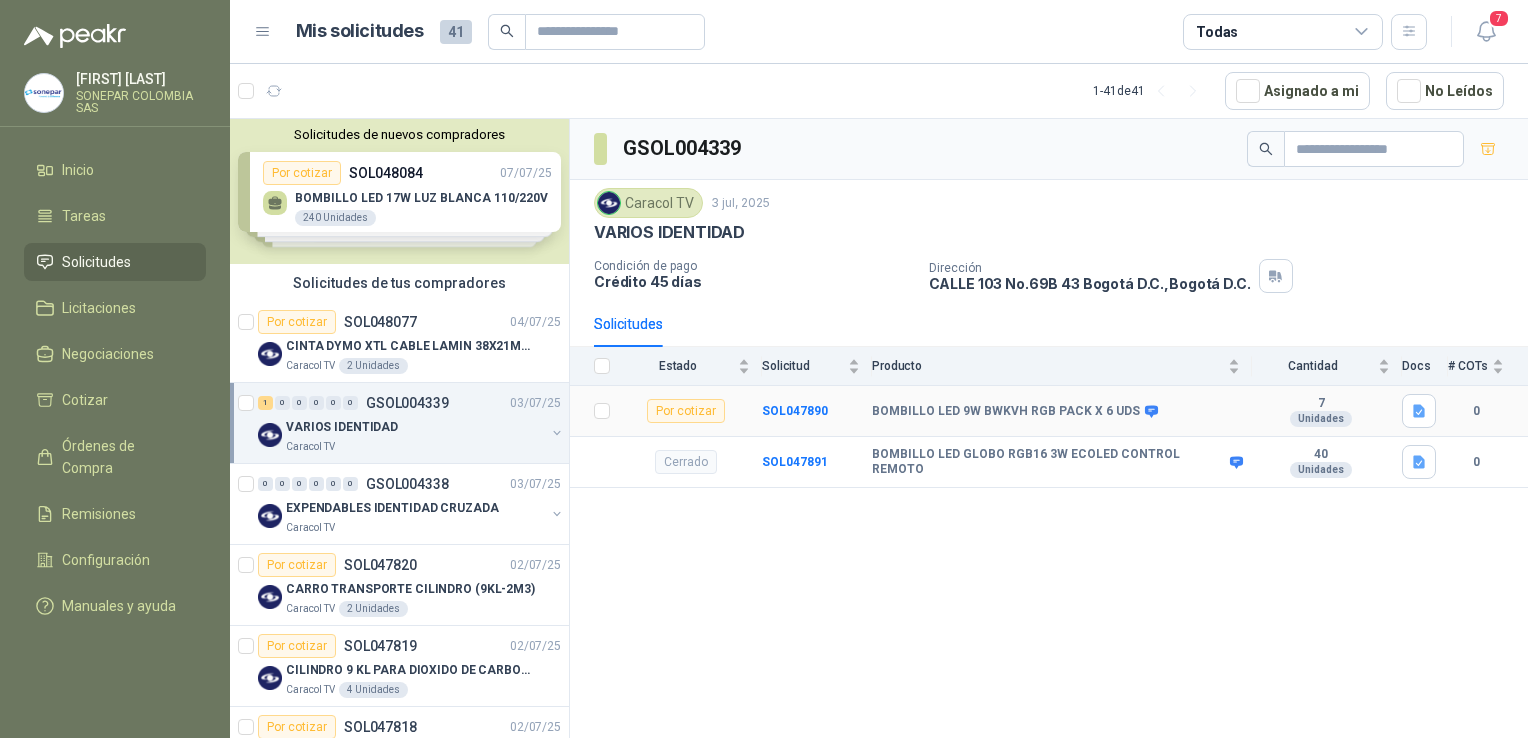 copy on "https://acortar.link/oItlRB" 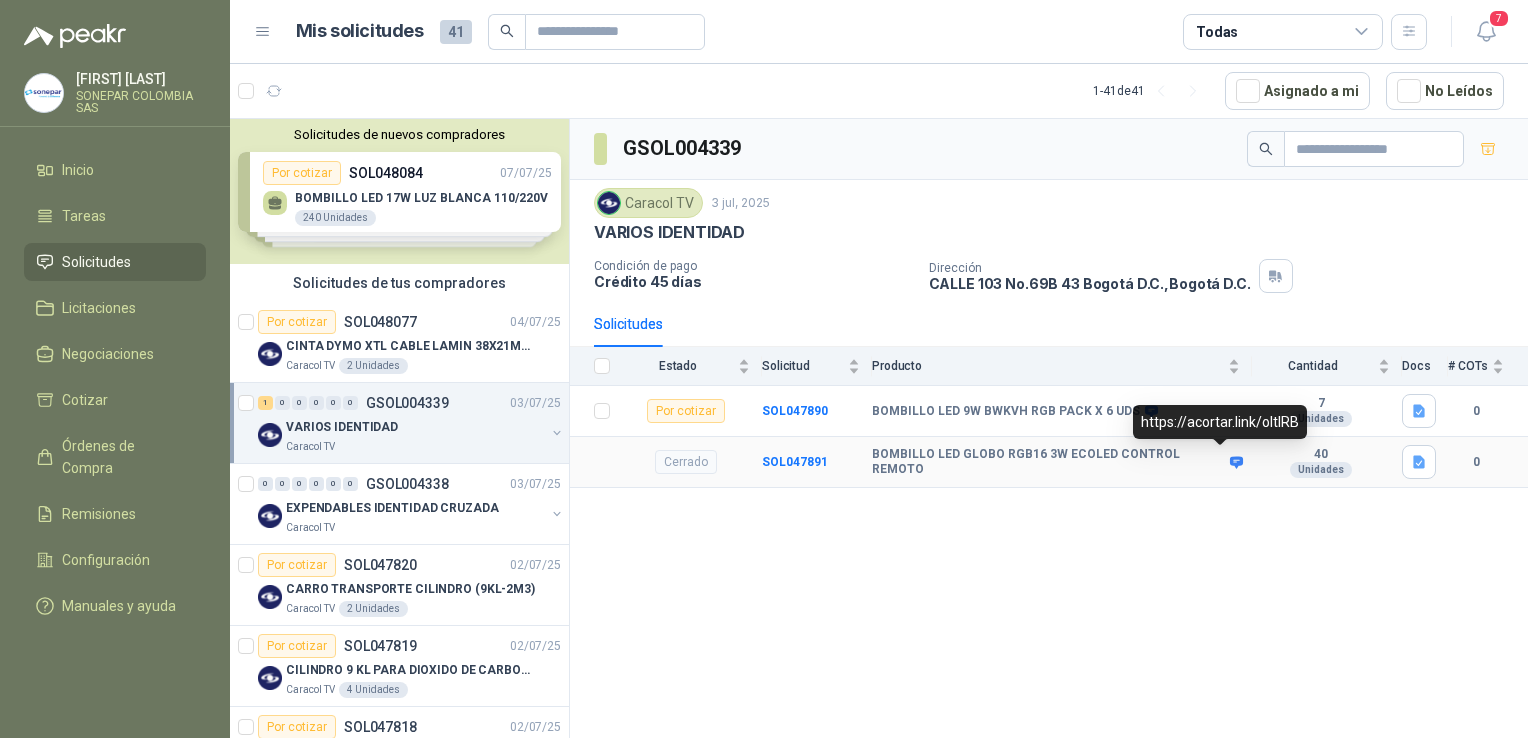 click at bounding box center [1236, 462] 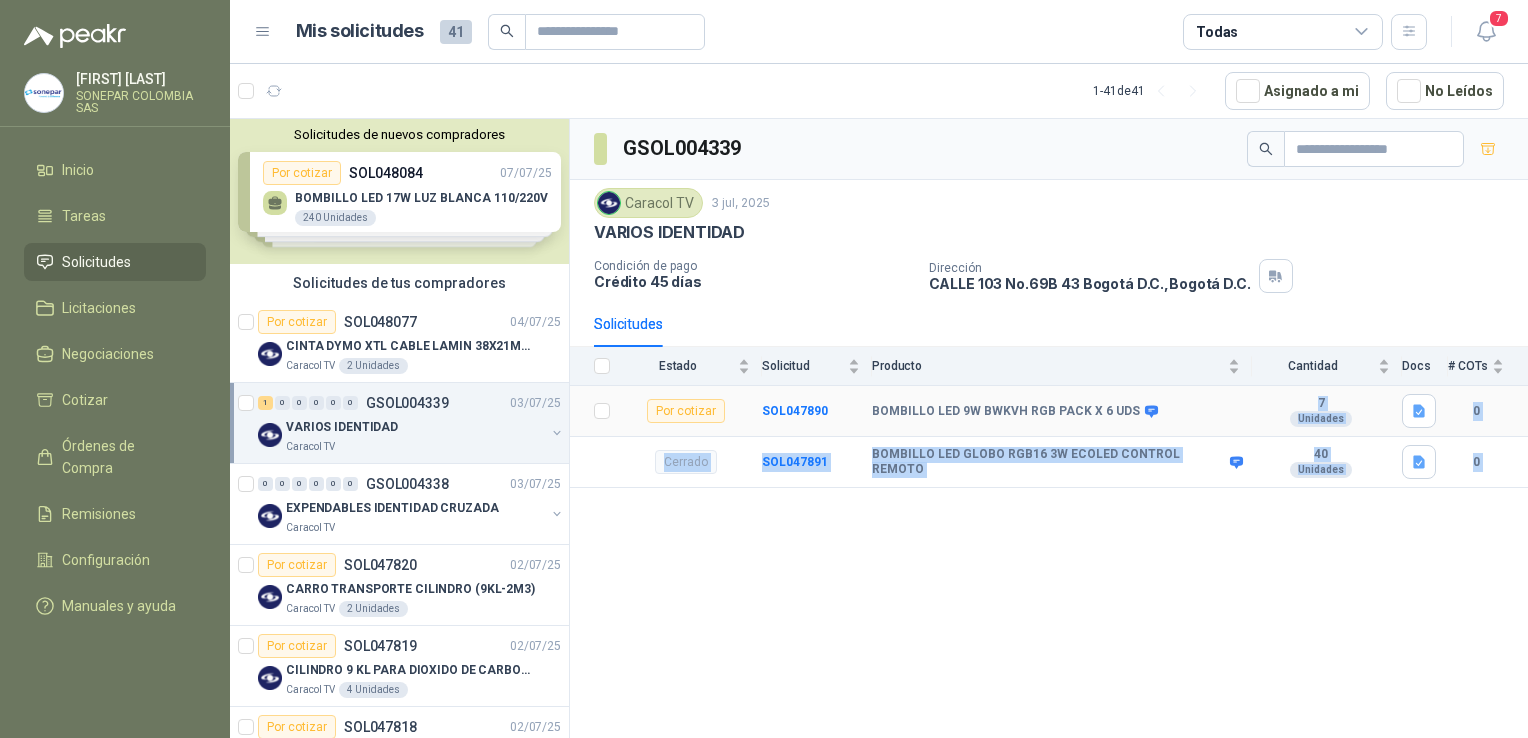 drag, startPoint x: 1297, startPoint y: 429, endPoint x: 1152, endPoint y: 420, distance: 145.27904 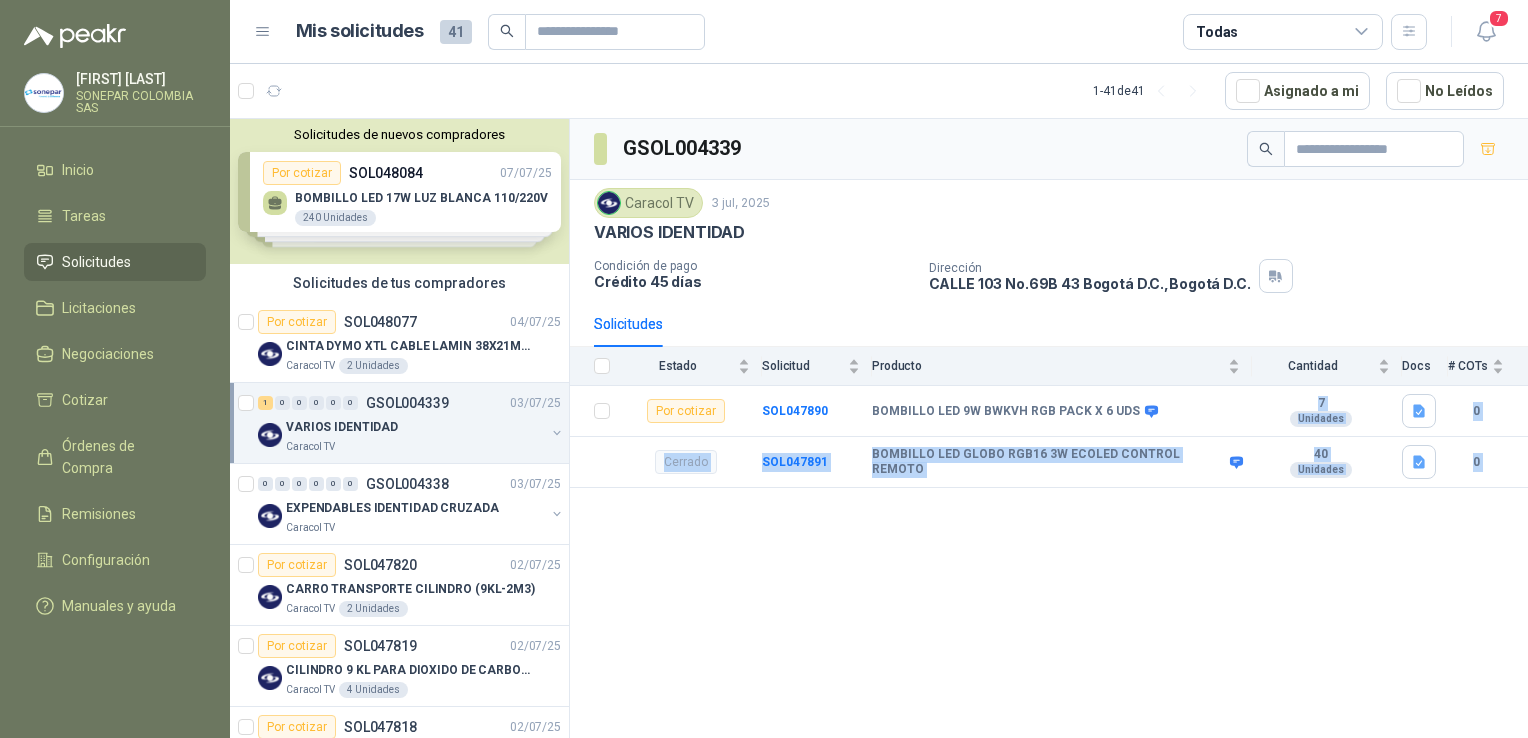 click on "GSOL004339   Caracol TV [DATE]   VARIOS IDENTIDAD Condición de pago Crédito 45 días Dirección CALLE 103 No.69B 43   [CITY] D.C. ,  [CITY] D.C. Solicitudes Estado Solicitud Producto Cantidad Docs # COTs Por cotizar SOL047890 BOMBILLO LED 9W ‎BWKVH RGB PACK X 6 UDS 7 Unidades 0 Cerrado SOL047891 BOMBILLO LED GLOBO RGB16 3W ECOLED CONTROL REMOTO 40 Unidades 0" at bounding box center [1049, 432] 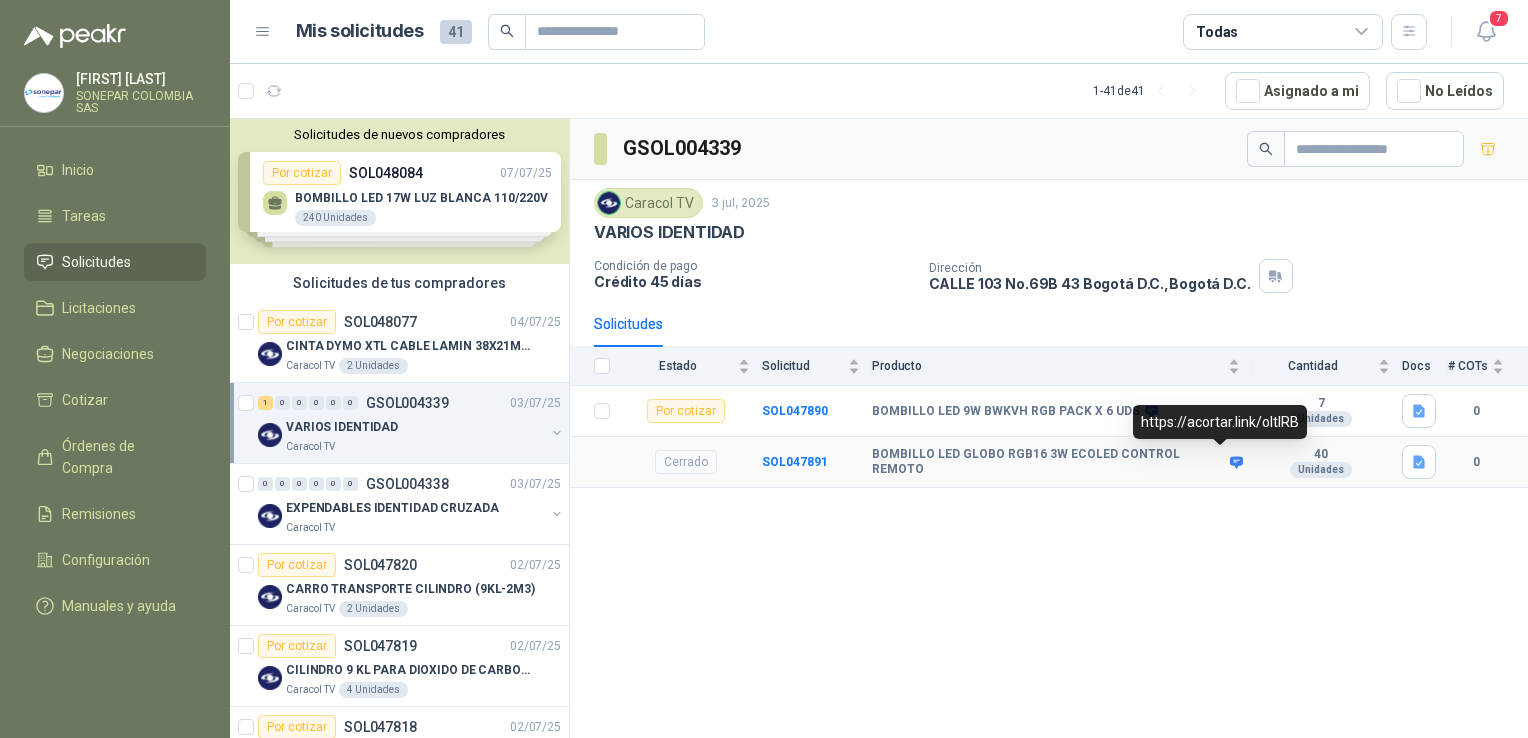 click at bounding box center [1236, 462] 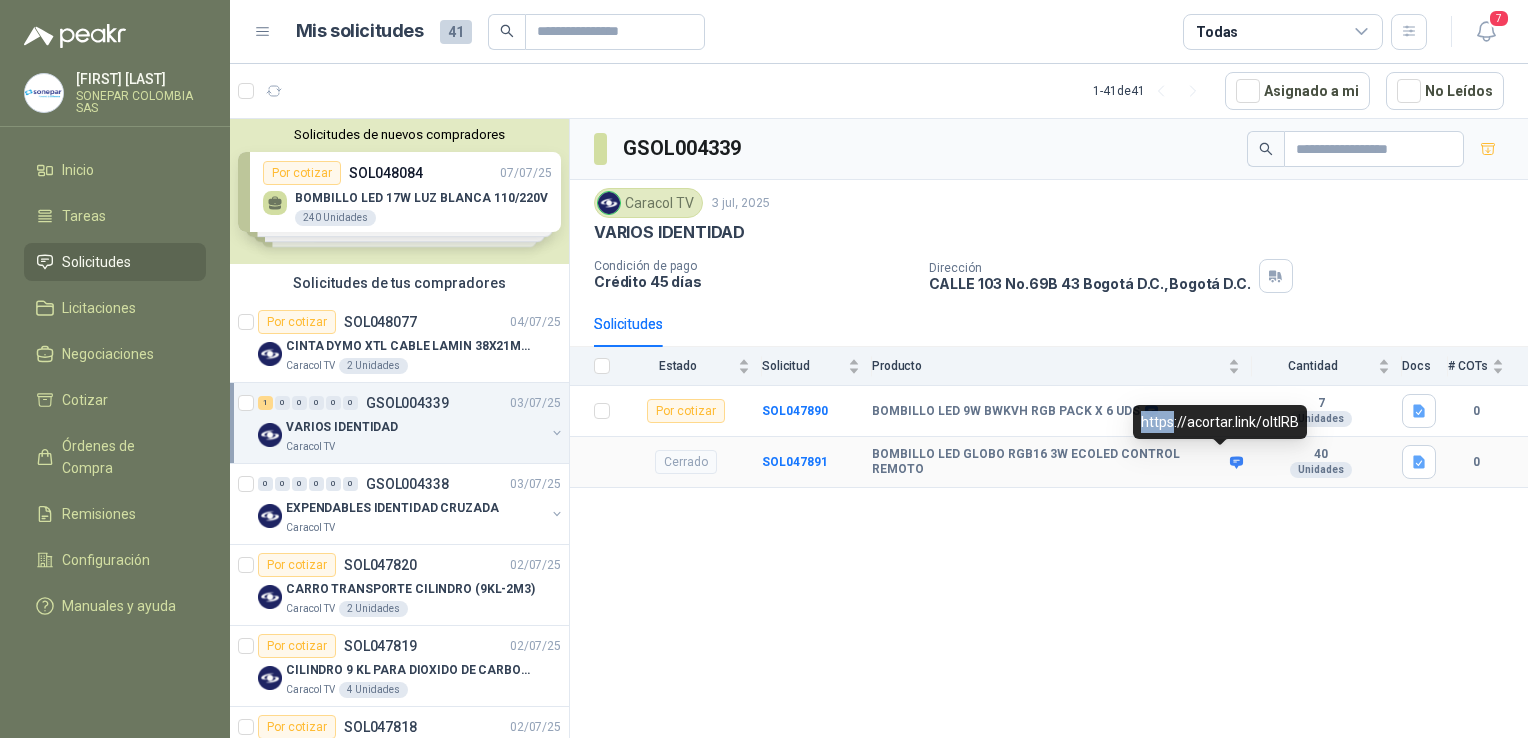 click on "https://acortar.link/oItlRB" at bounding box center [0, 0] 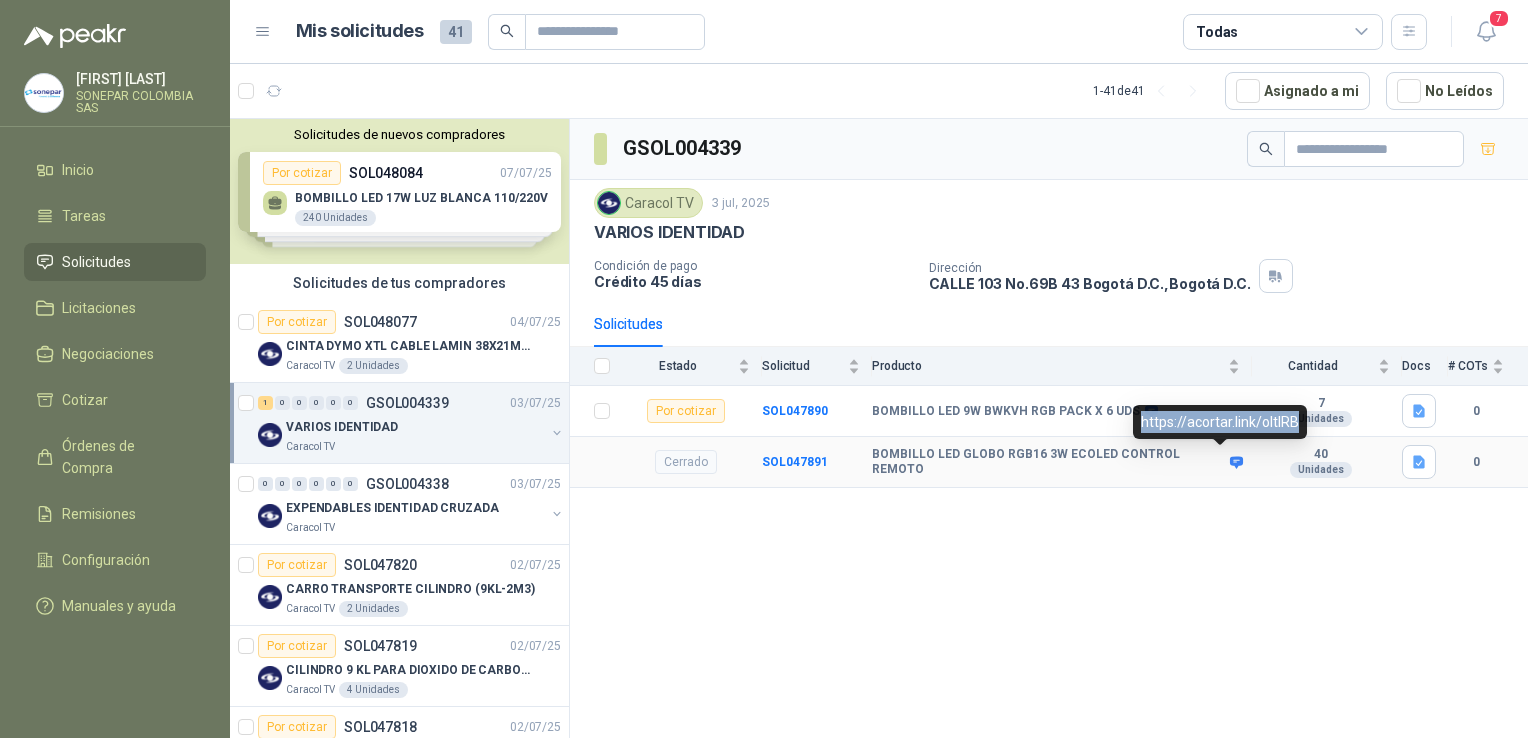 drag, startPoint x: 1142, startPoint y: 428, endPoint x: 1294, endPoint y: 420, distance: 152.21039 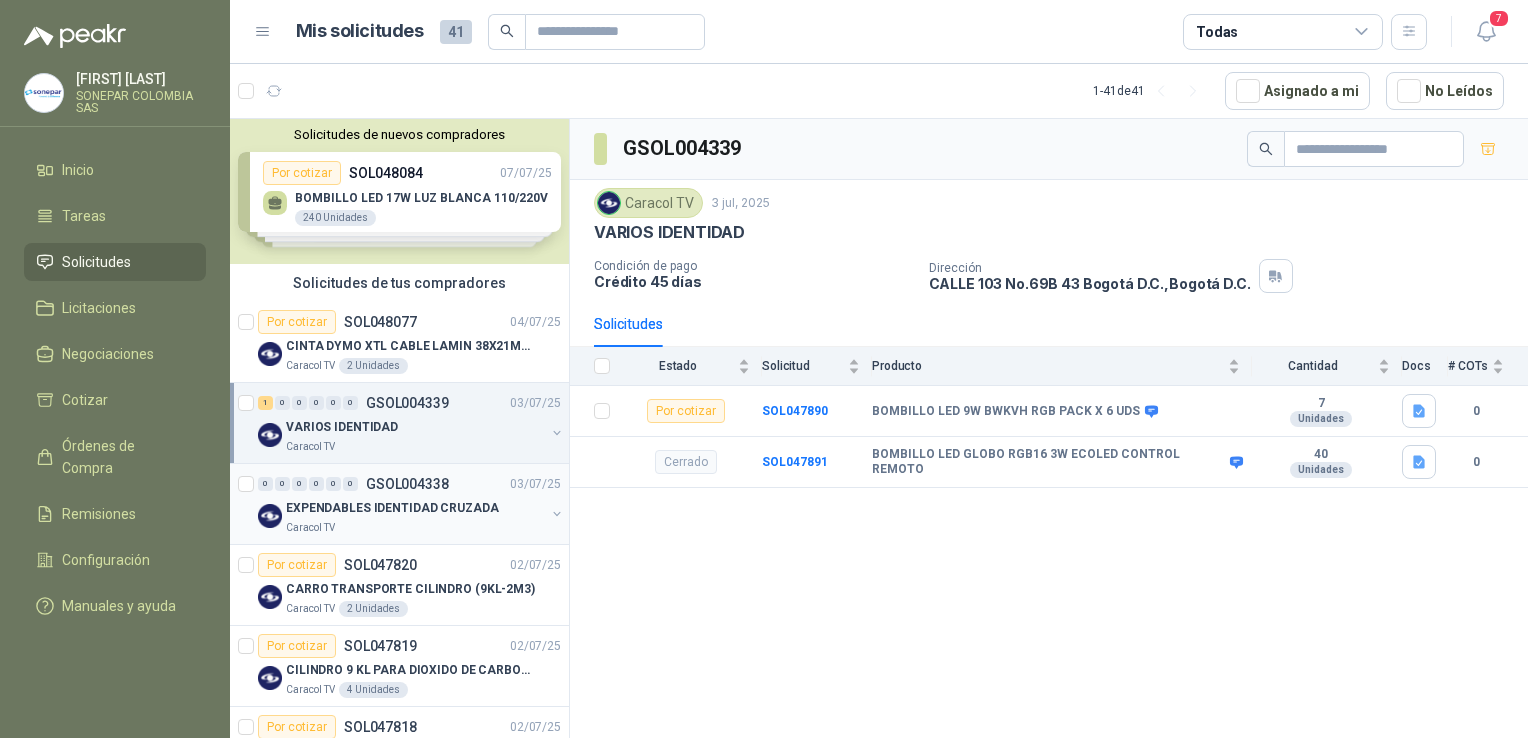 click on "0   0   0   0   0   0   GSOL004338 [DATE]" at bounding box center [411, 484] 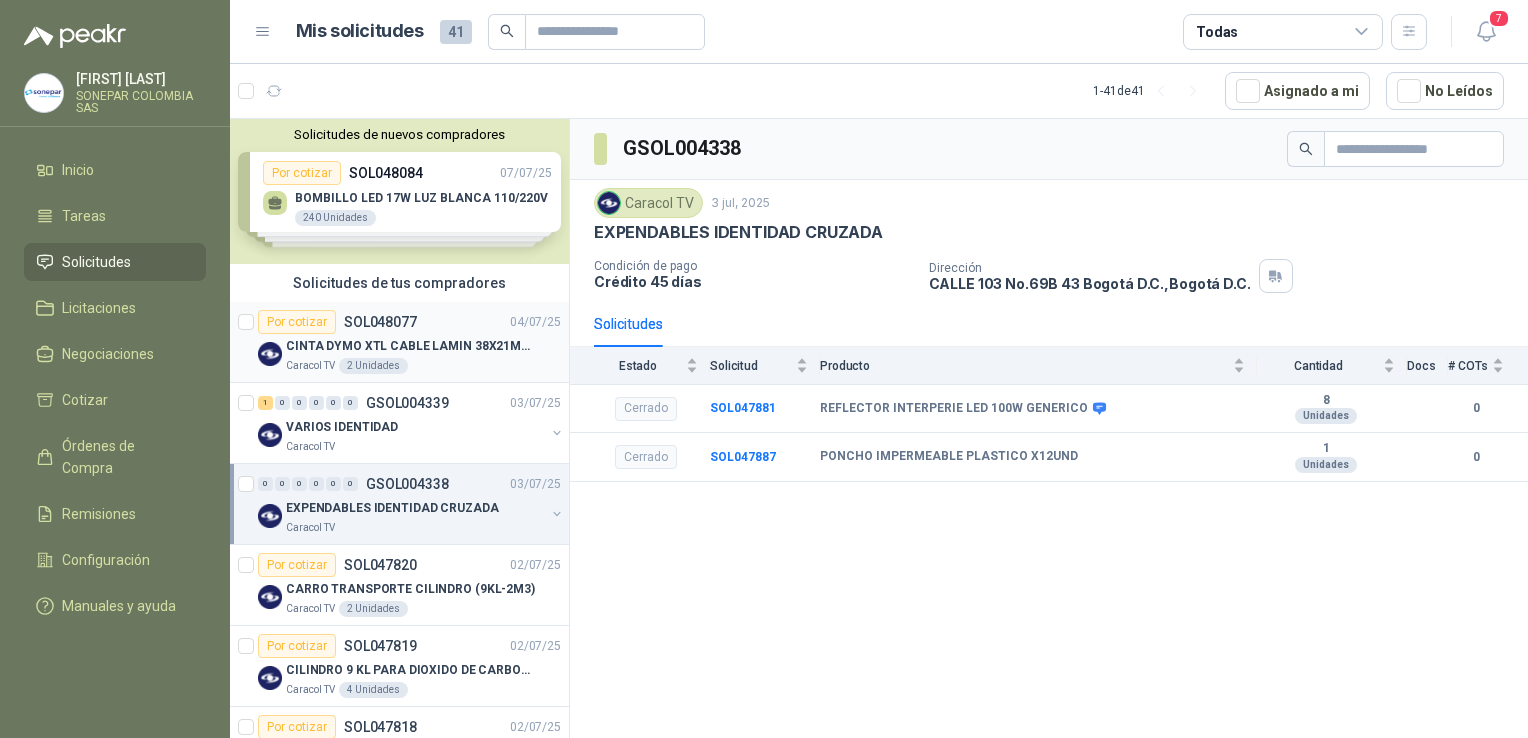 click on "CINTA DYMO XTL CABLE LAMIN 38X21MMBLANCO" at bounding box center (410, 346) 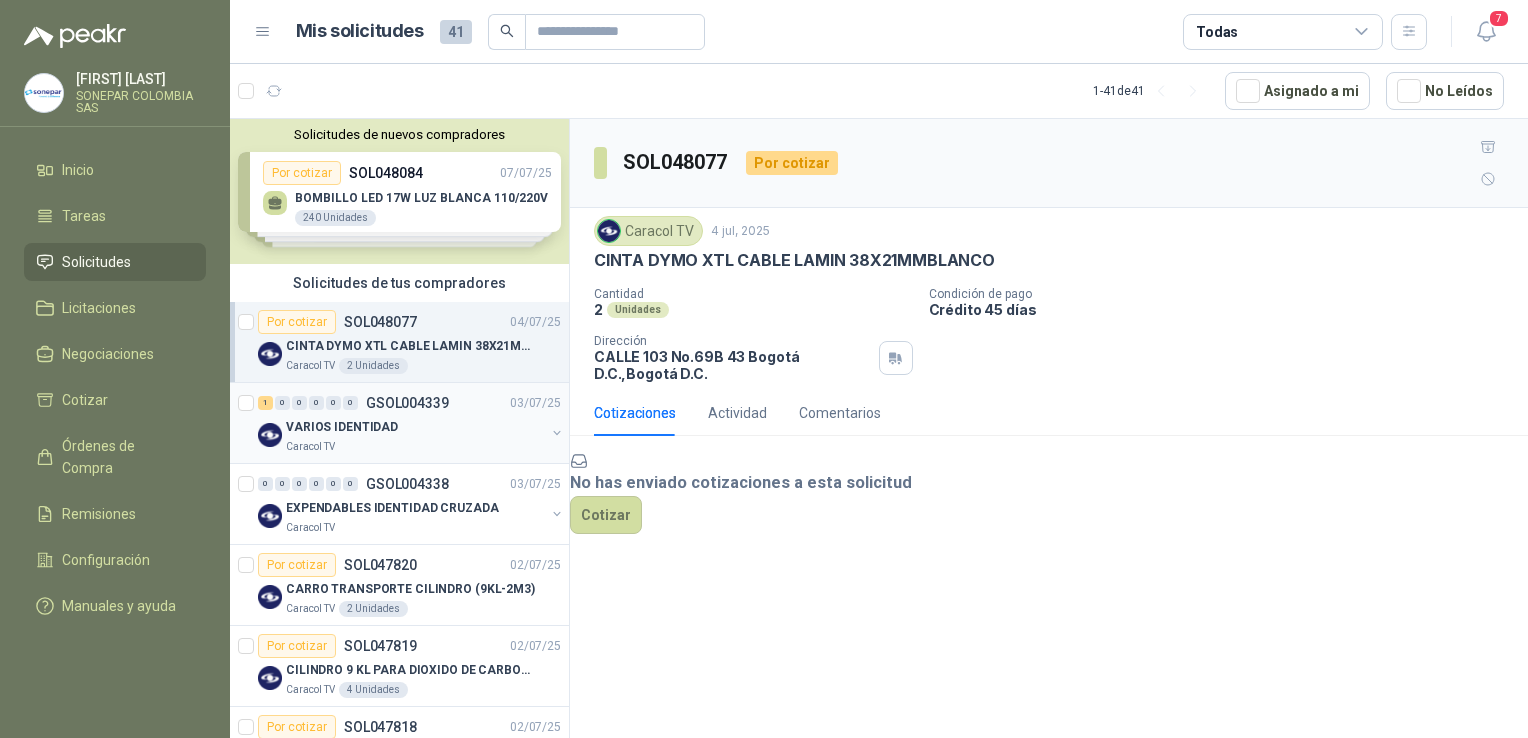 click on "VARIOS IDENTIDAD" at bounding box center (415, 427) 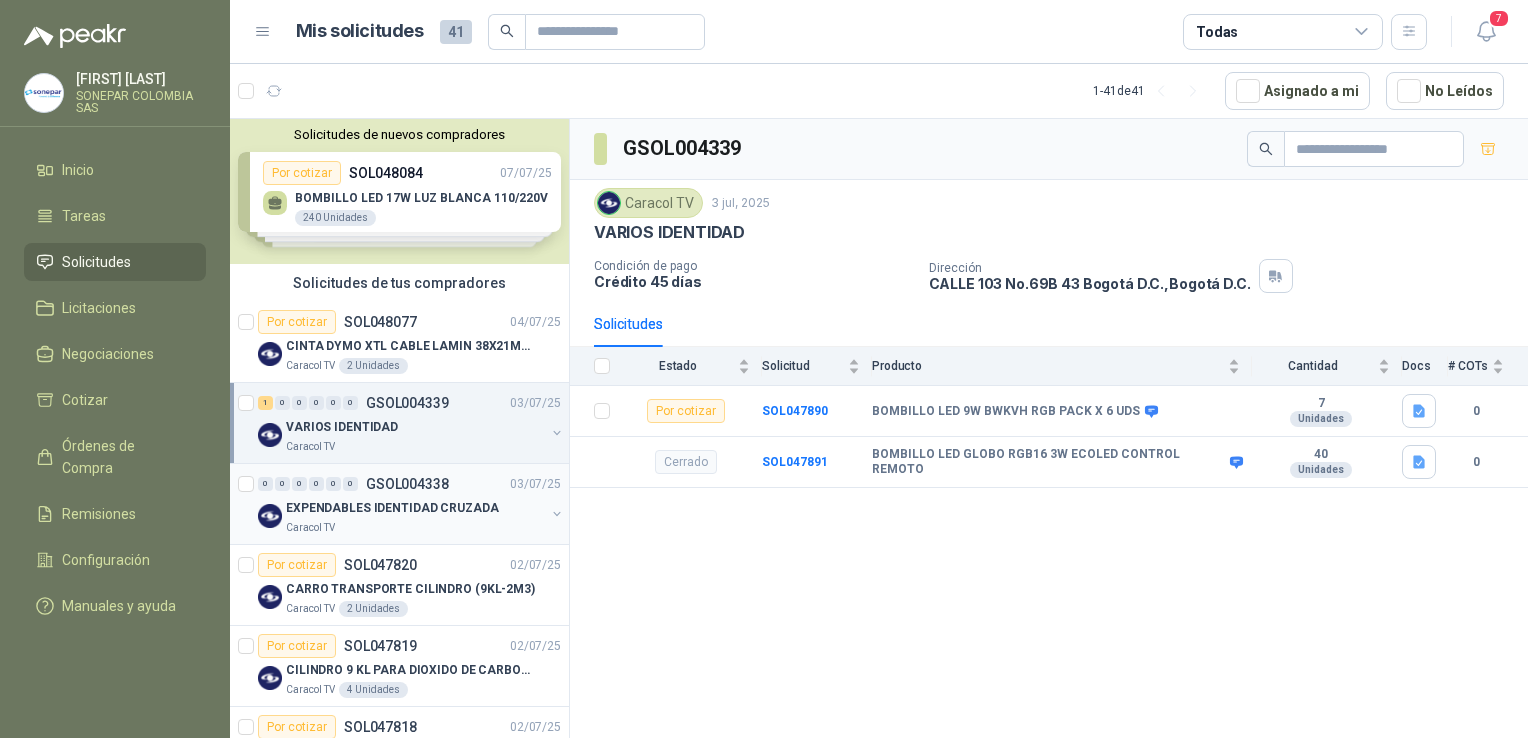 click on "EXPENDABLES  IDENTIDAD CRUZADA" at bounding box center [392, 508] 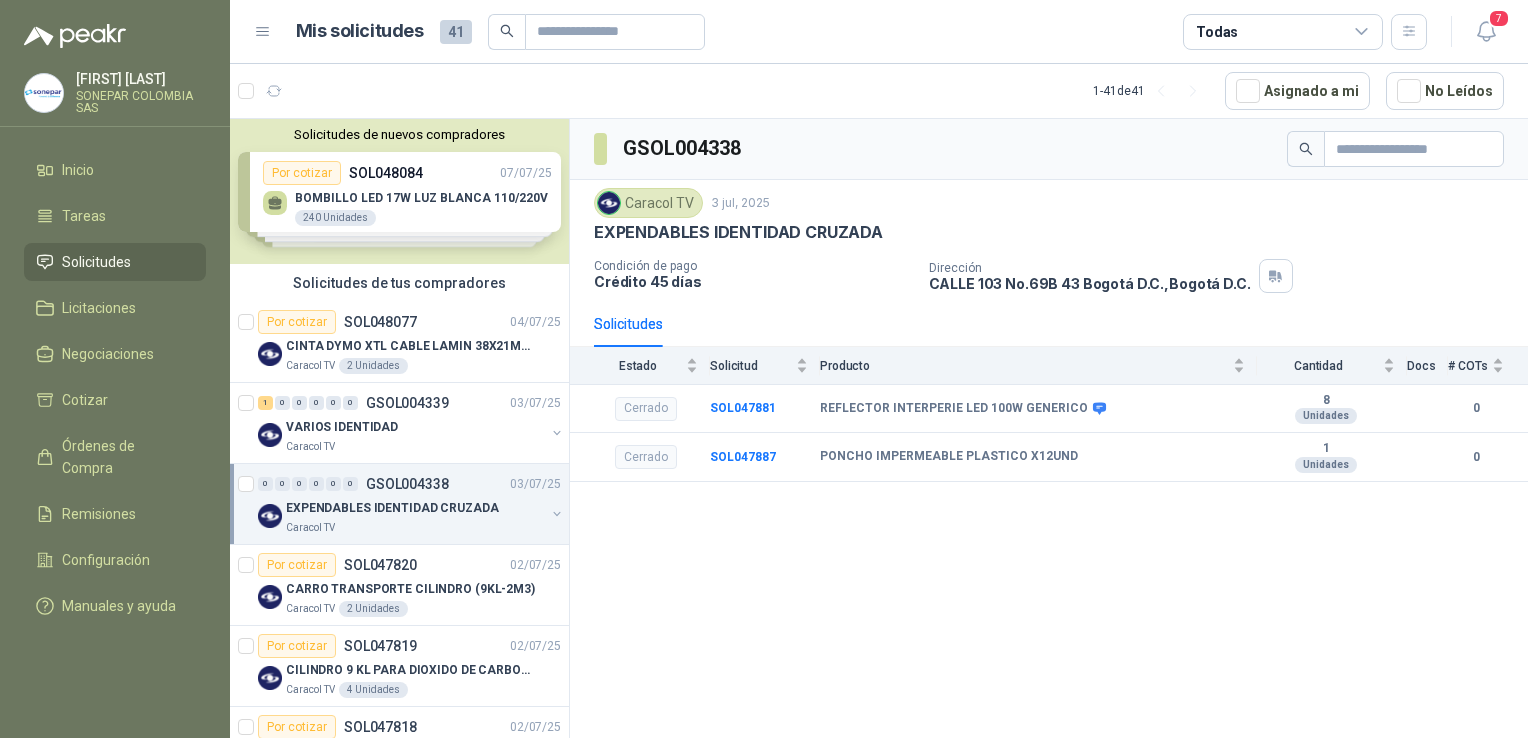 drag, startPoint x: 632, startPoint y: 354, endPoint x: 703, endPoint y: 445, distance: 115.42097 